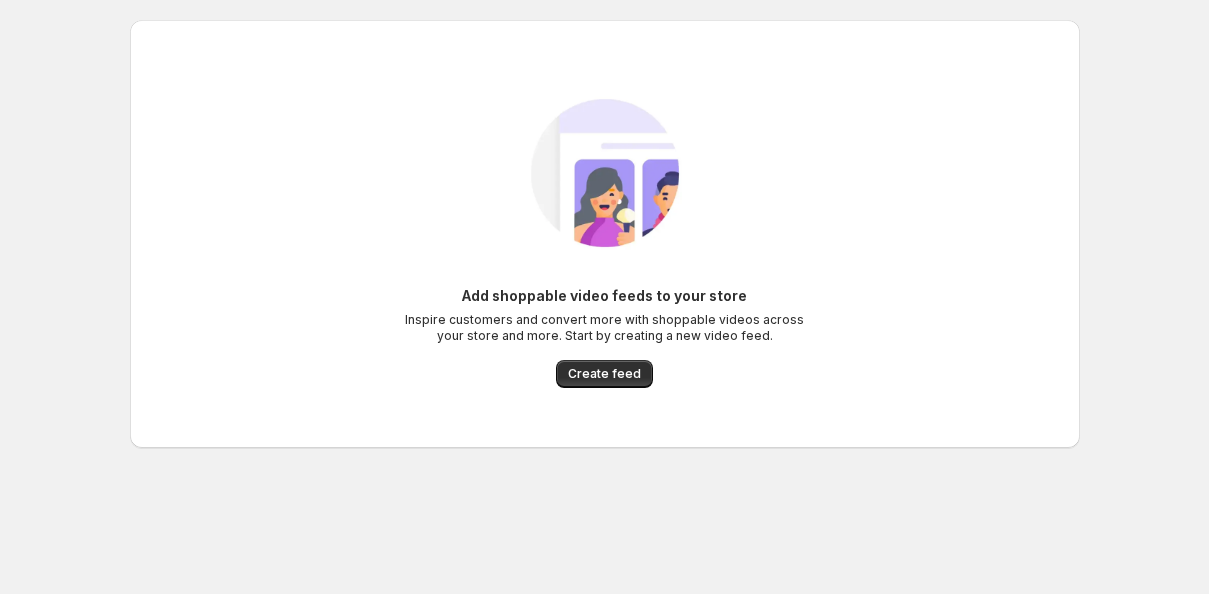 scroll, scrollTop: 0, scrollLeft: 0, axis: both 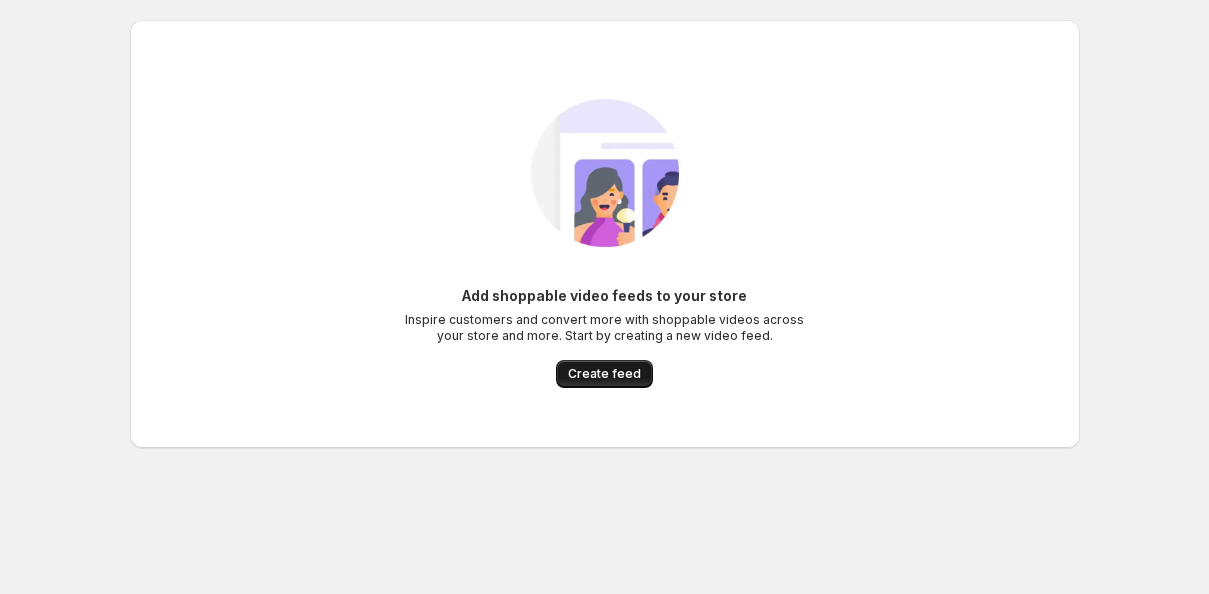 click on "Create feed" at bounding box center (604, 374) 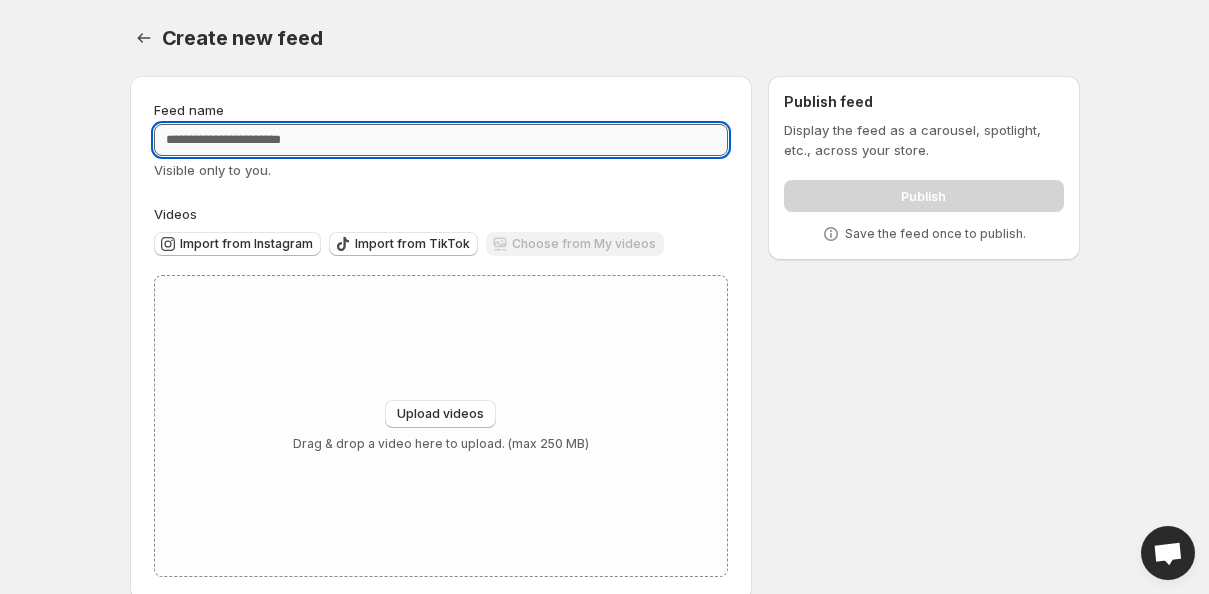 click on "Feed name" at bounding box center [441, 140] 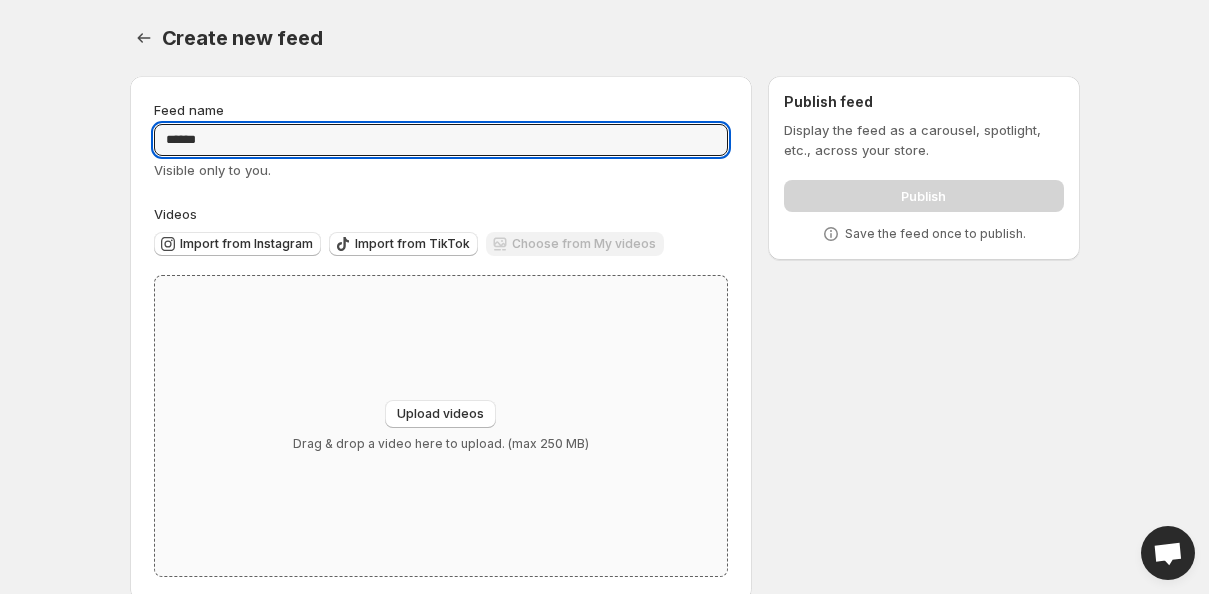 scroll, scrollTop: 31, scrollLeft: 0, axis: vertical 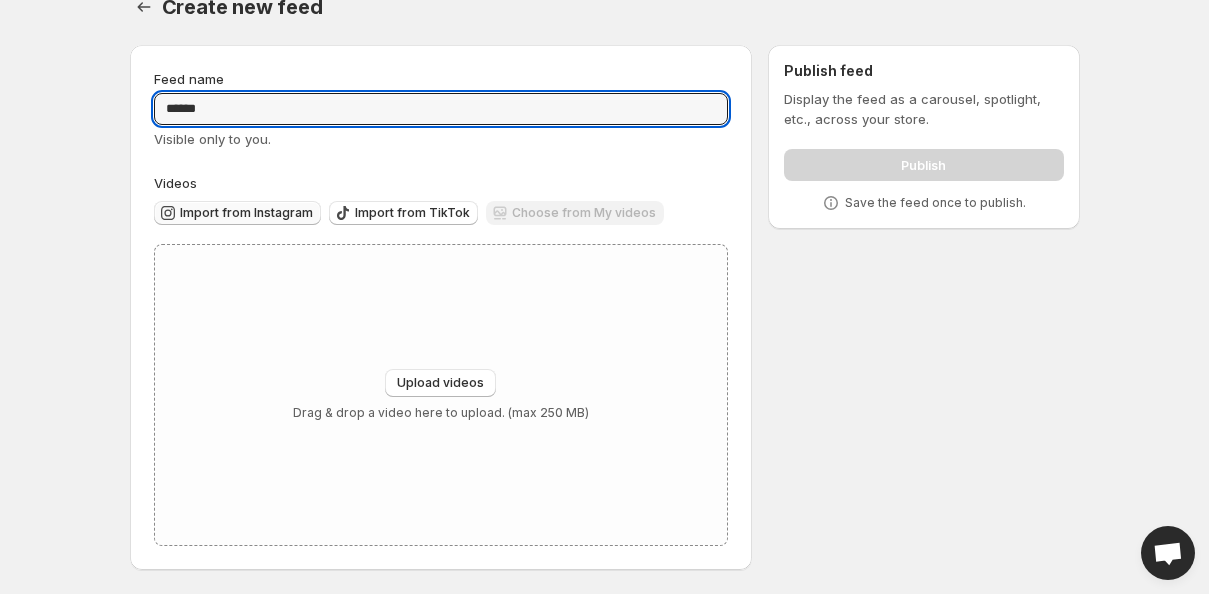type on "******" 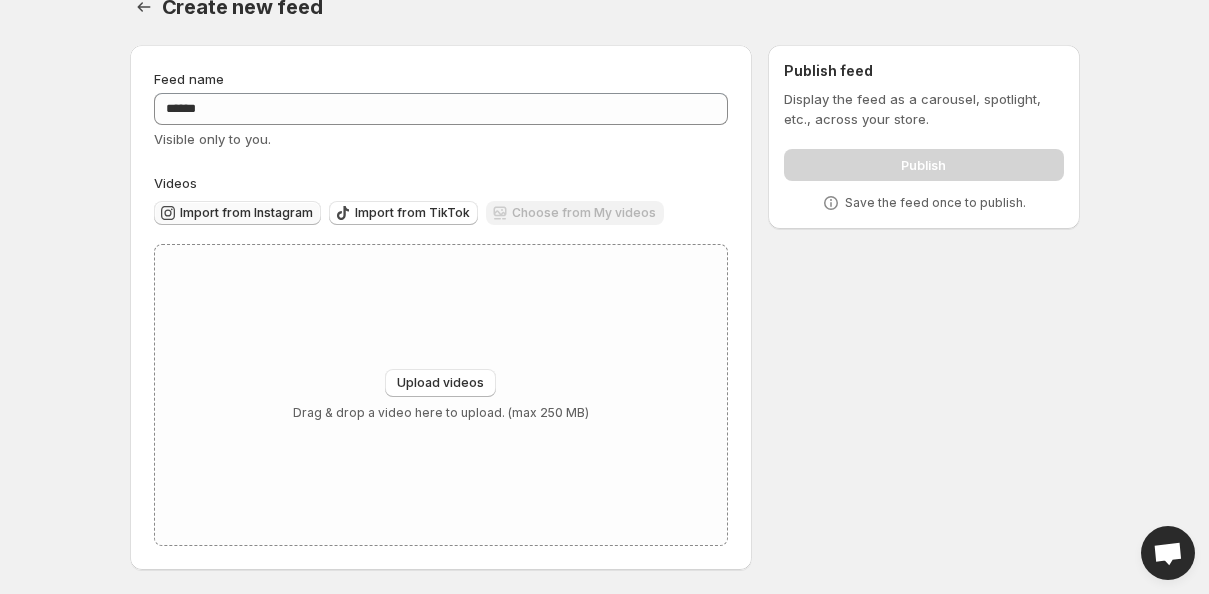click on "Import from Instagram" at bounding box center (246, 213) 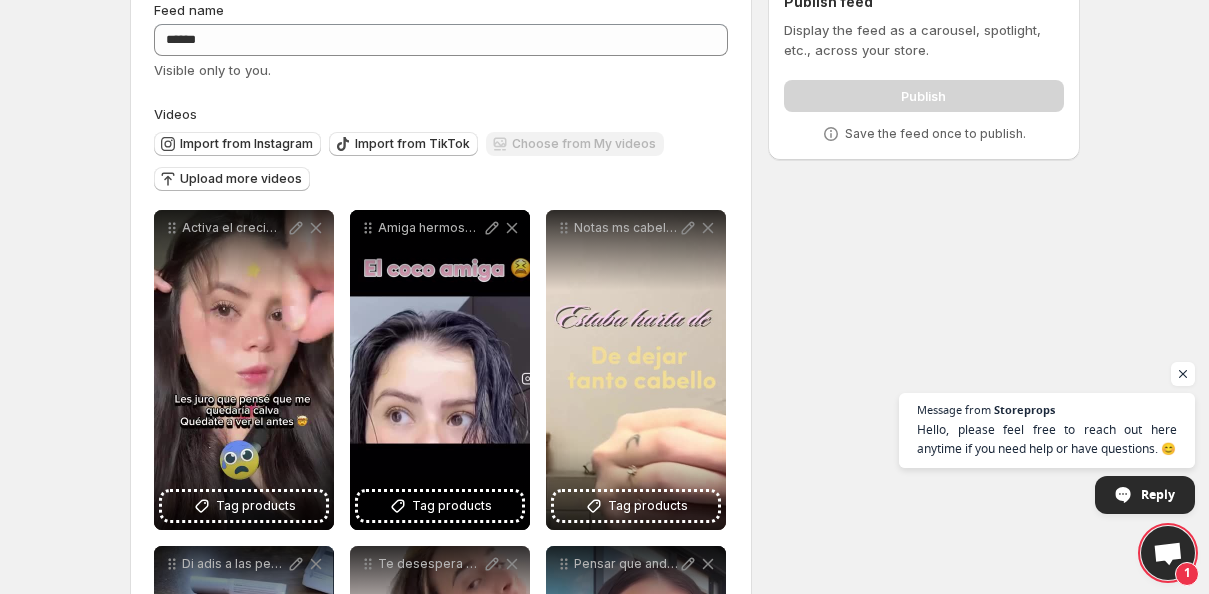scroll, scrollTop: 0, scrollLeft: 0, axis: both 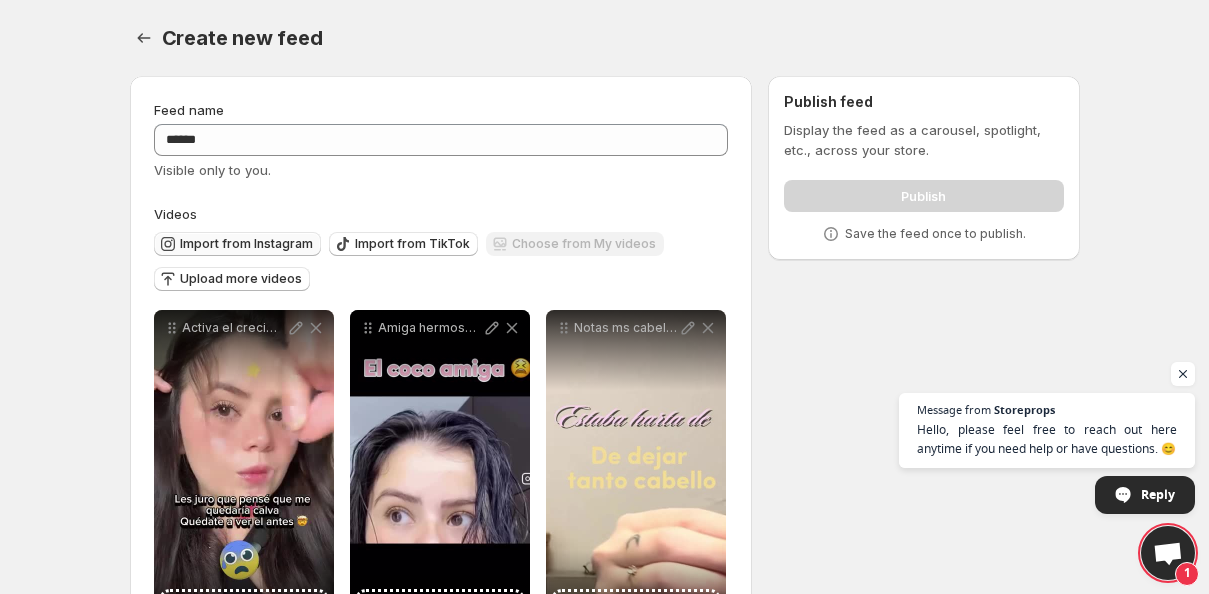 click on "Import from Instagram" at bounding box center (246, 244) 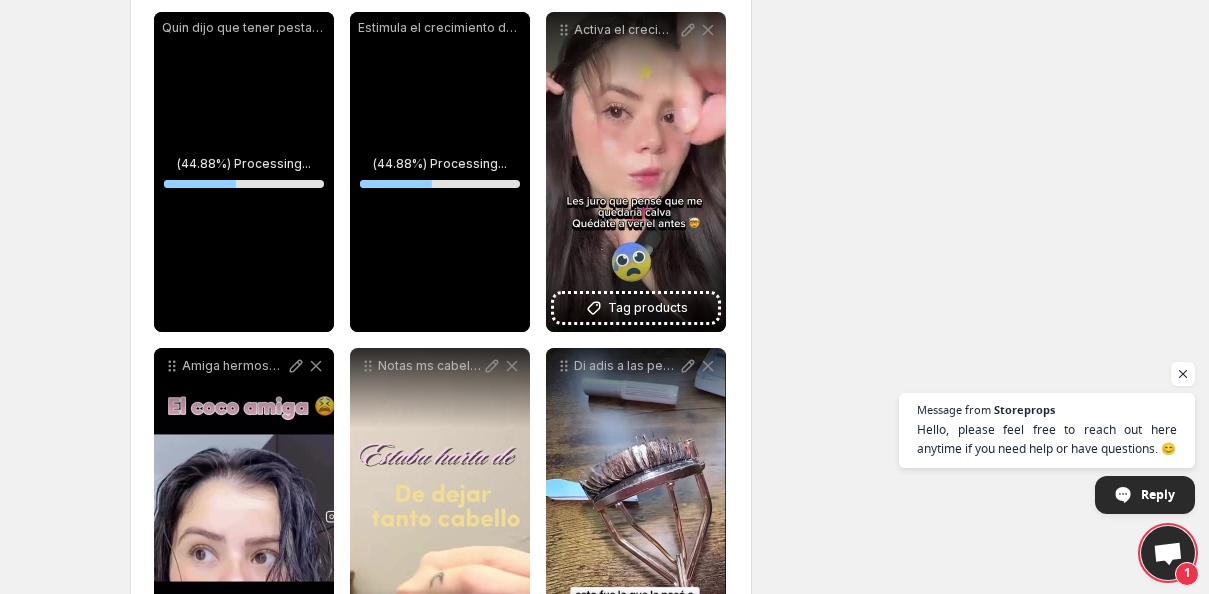 scroll, scrollTop: 280, scrollLeft: 0, axis: vertical 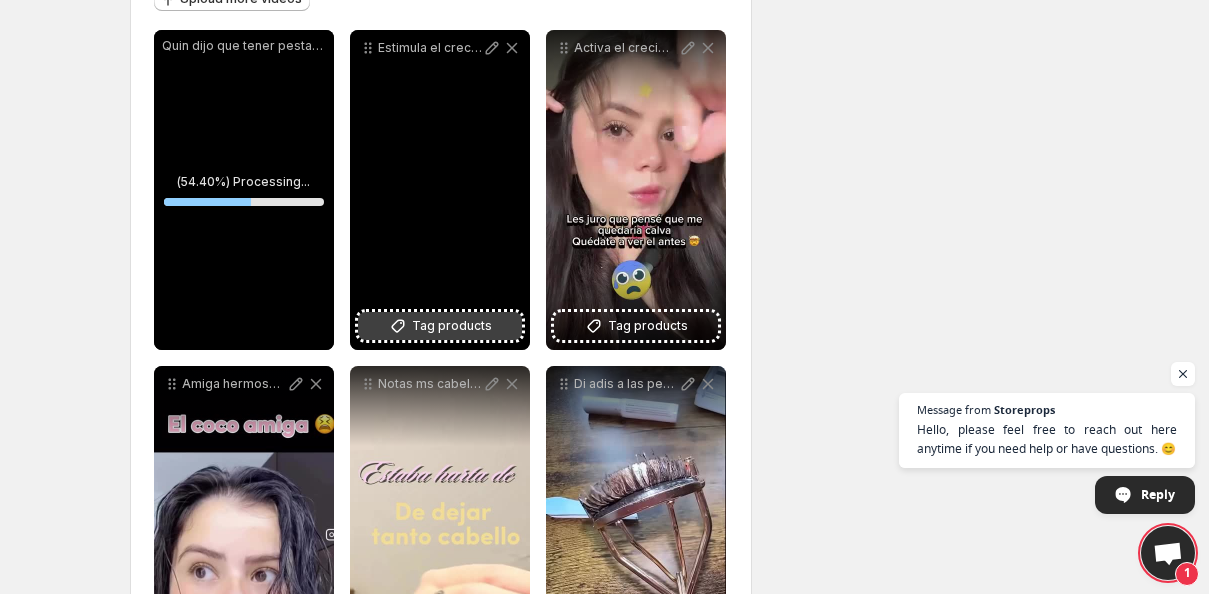 click on "Tag products" at bounding box center (452, 326) 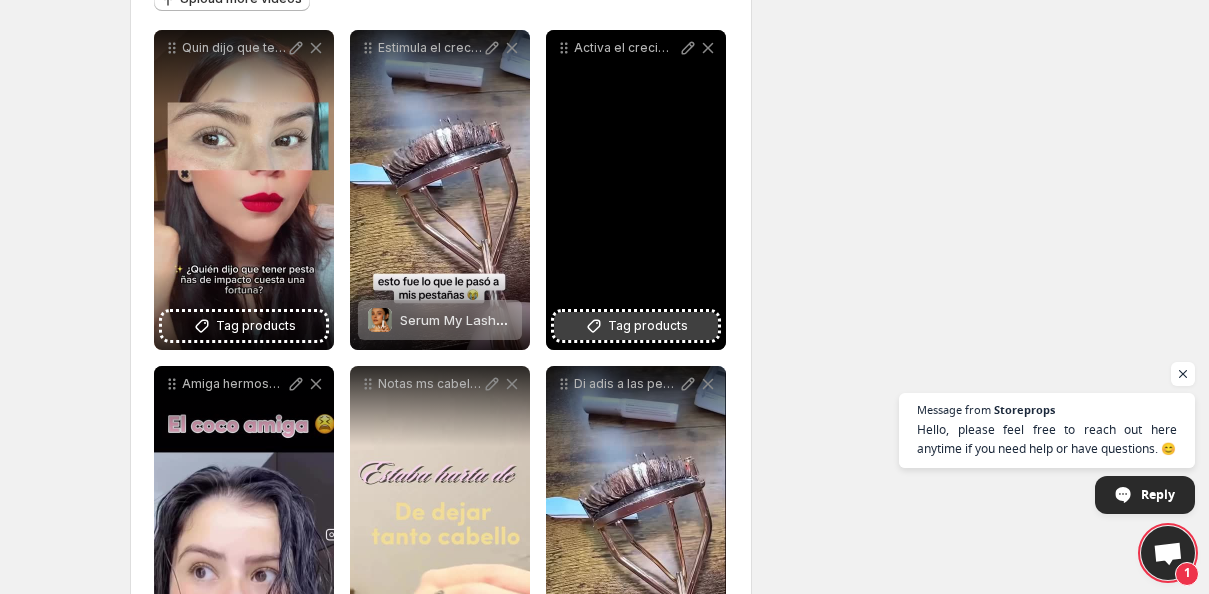 click on "Tag products" at bounding box center (648, 326) 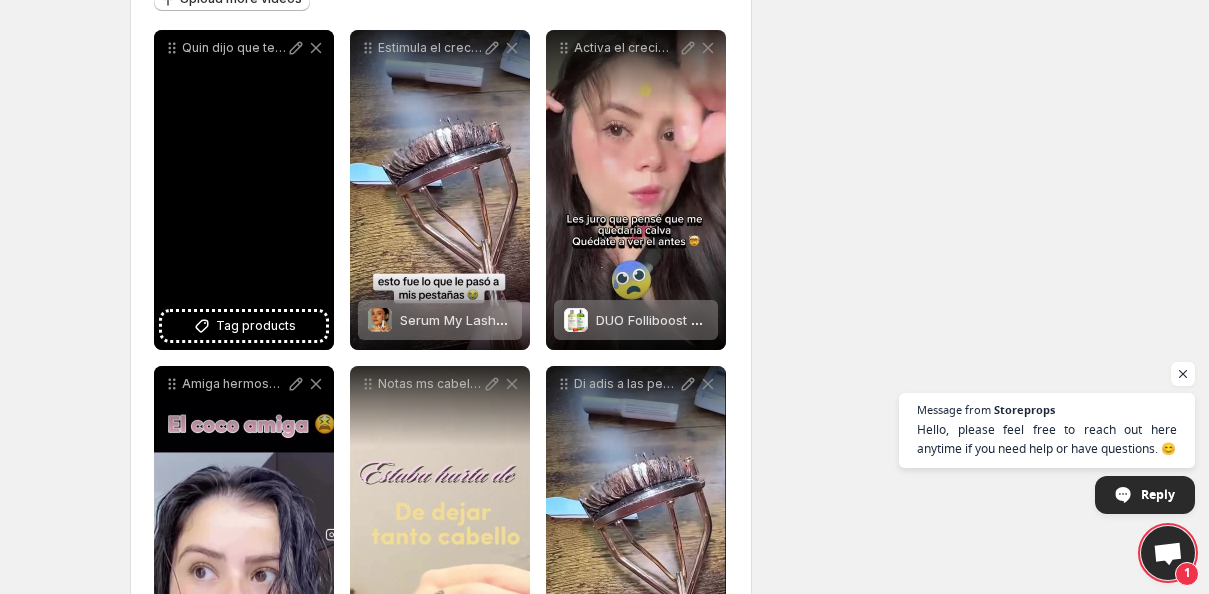 click on "Quin dijo que tener pestaas de impacto cuesta una fortuna
Di adis a los tratamientos carsimos
Con My Lashes logras pestaas largas fuertes y naturales sin gastar de ms
Libre de prostagland" at bounding box center (244, 190) 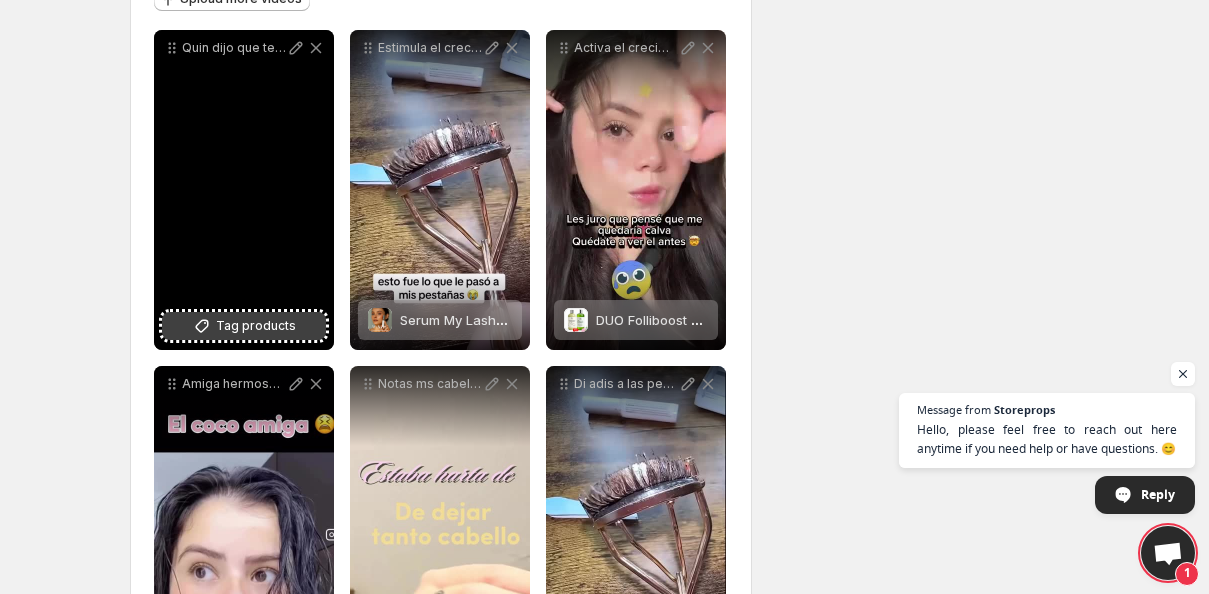 click on "Tag products" at bounding box center (256, 326) 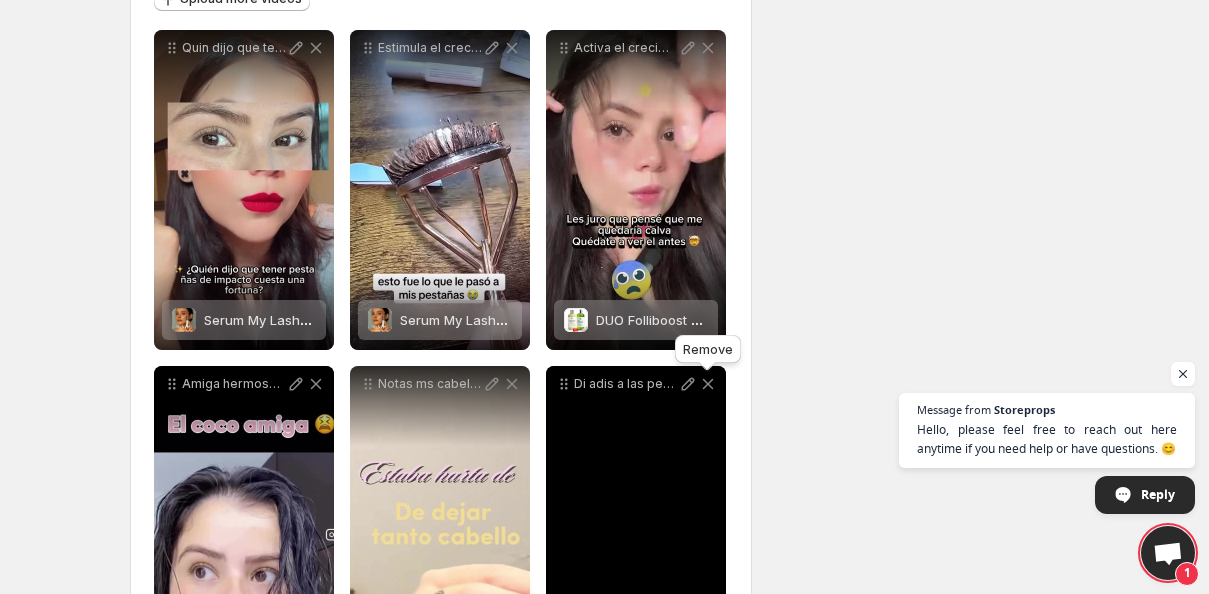 click 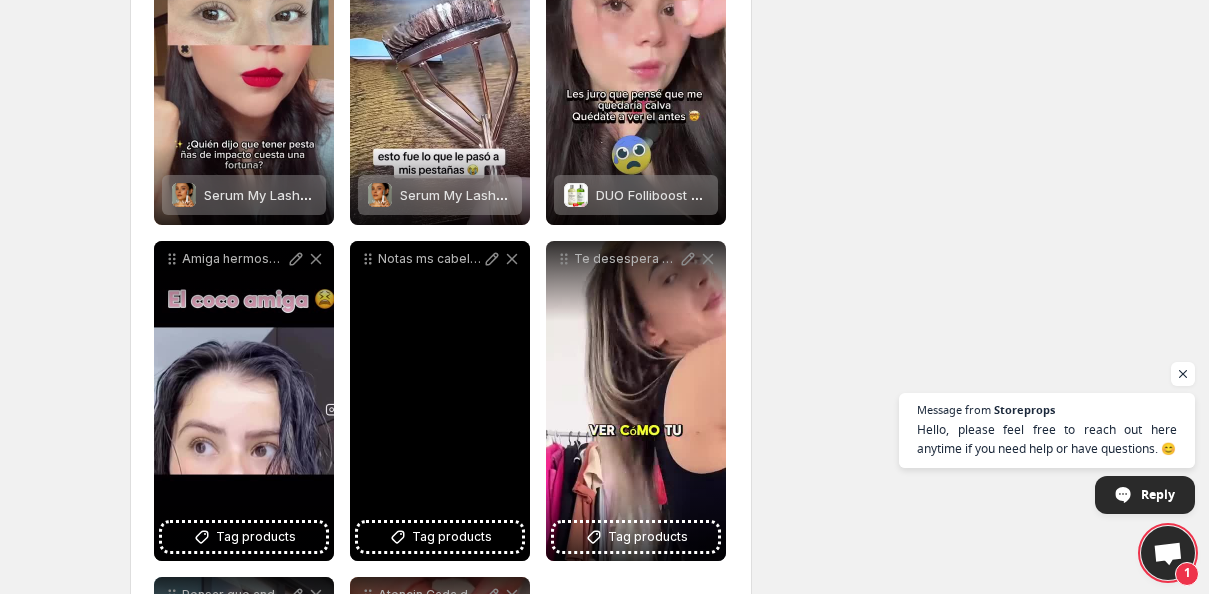 scroll, scrollTop: 408, scrollLeft: 0, axis: vertical 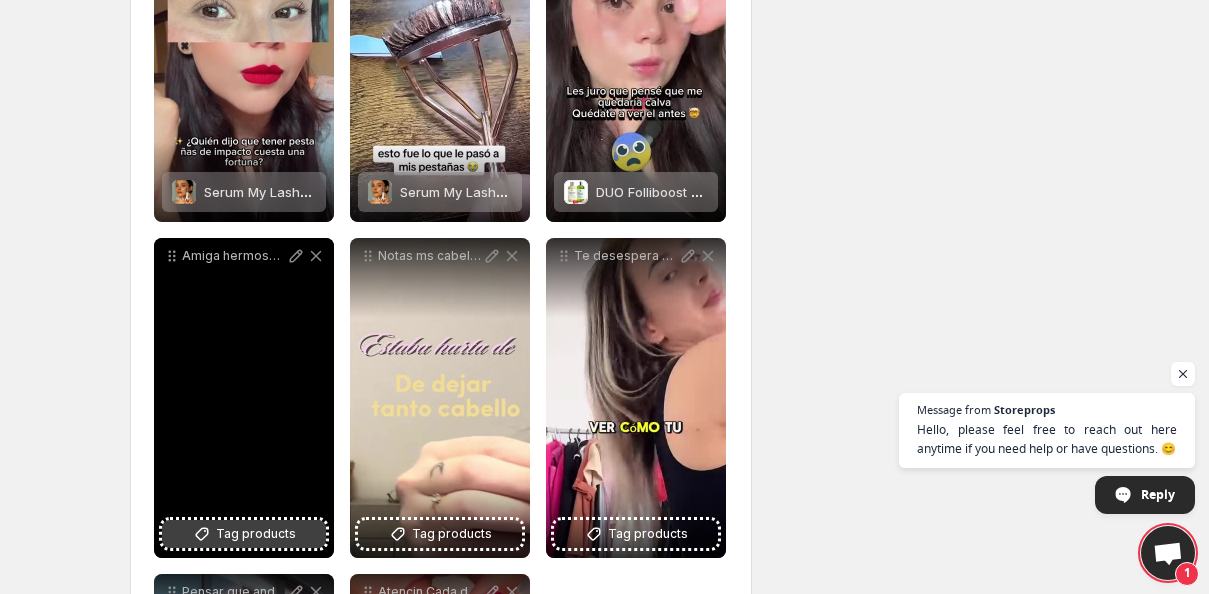 click on "Tag products" at bounding box center [256, 534] 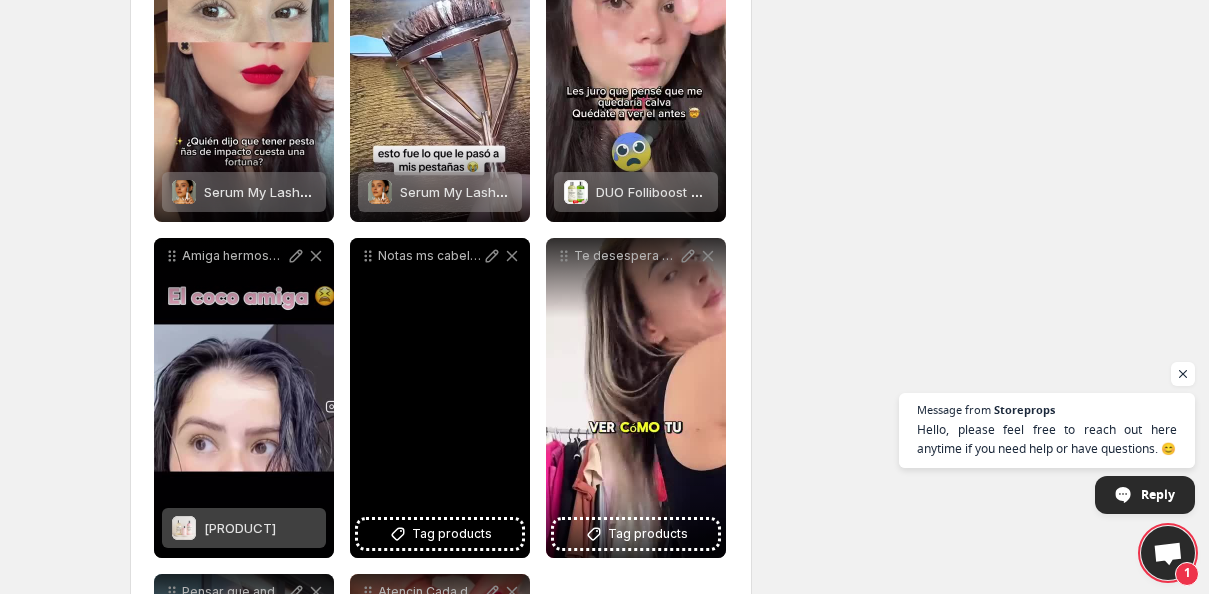 click on "Notas ms cabello en tu cepillo que en tu cabeza Yo tambin lo viv hasta que encontr este kit Fortalece la raz estimula el crecimiento y frena la cada Resultado menos quiebre ms brillo ms su" at bounding box center (440, 398) 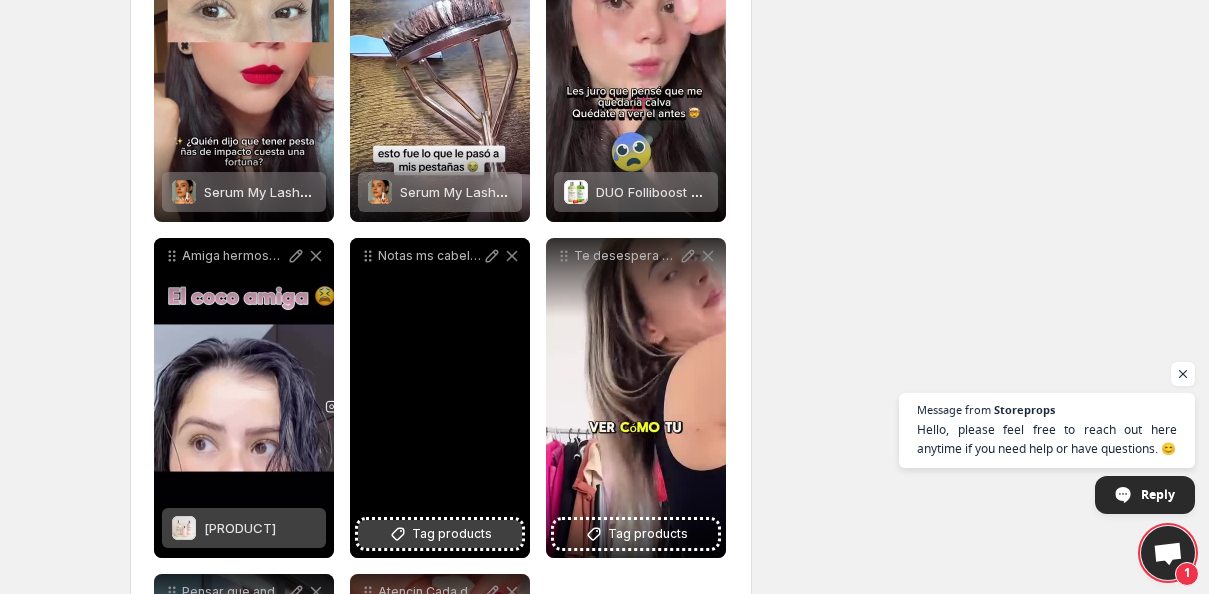 click on "Tag products" at bounding box center (452, 534) 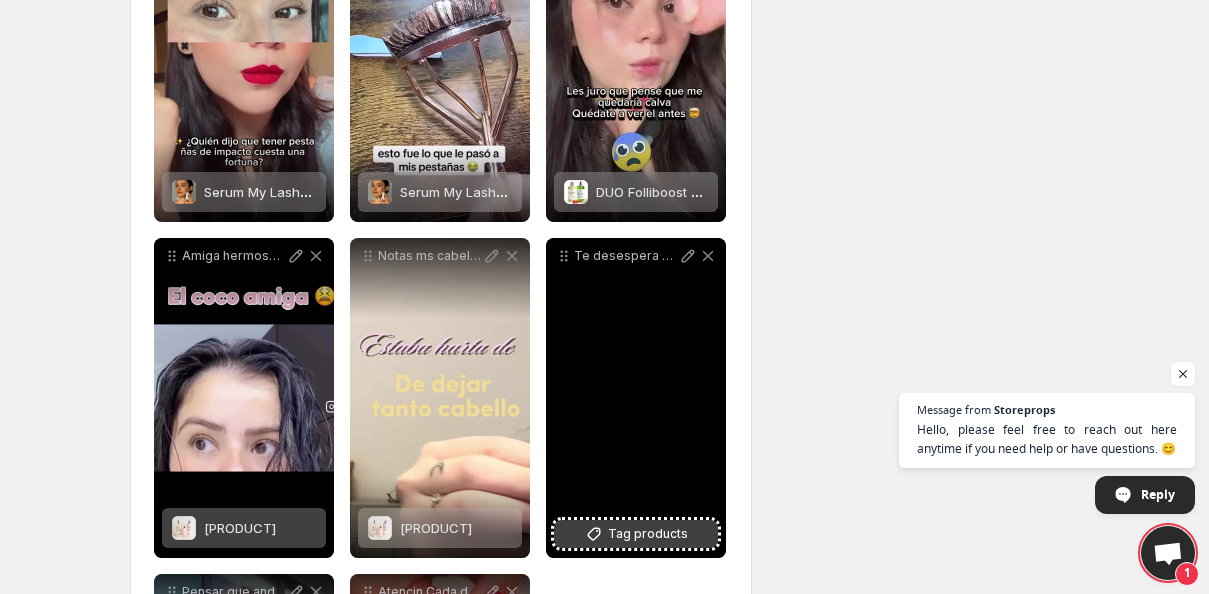 click on "Tag products" at bounding box center [636, 534] 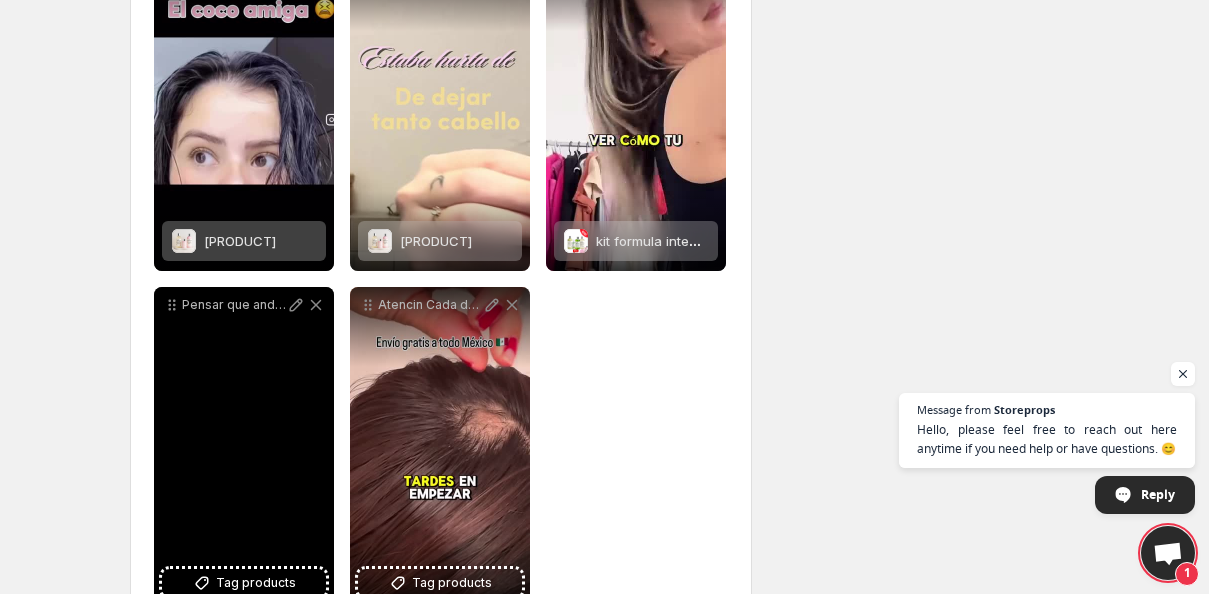 scroll, scrollTop: 757, scrollLeft: 0, axis: vertical 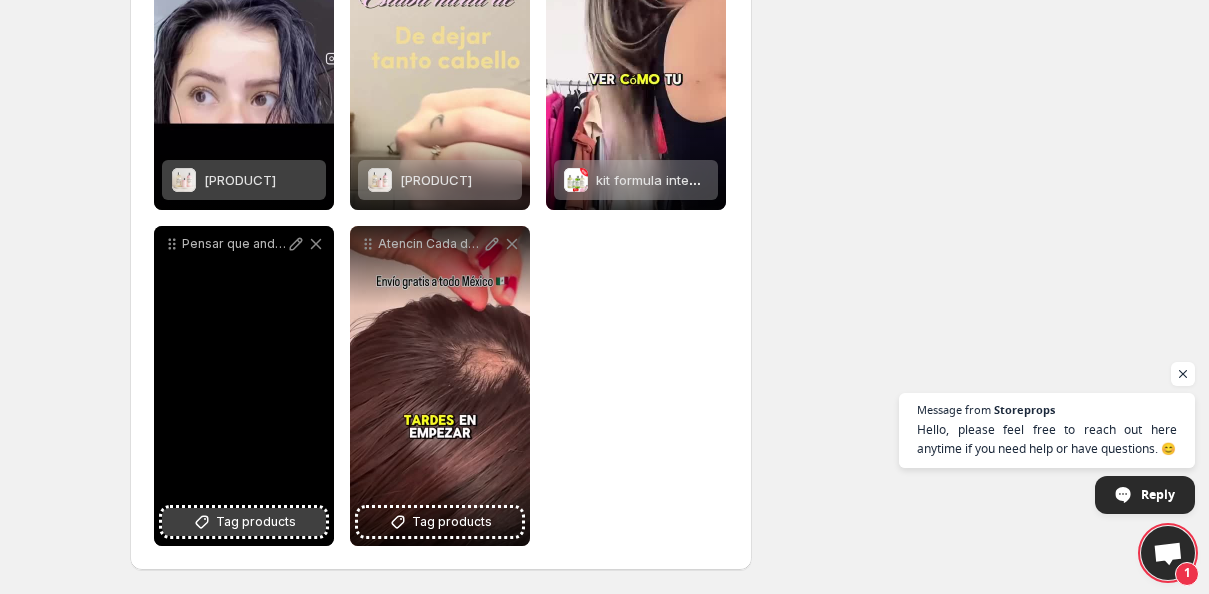 click on "Tag products" at bounding box center (256, 522) 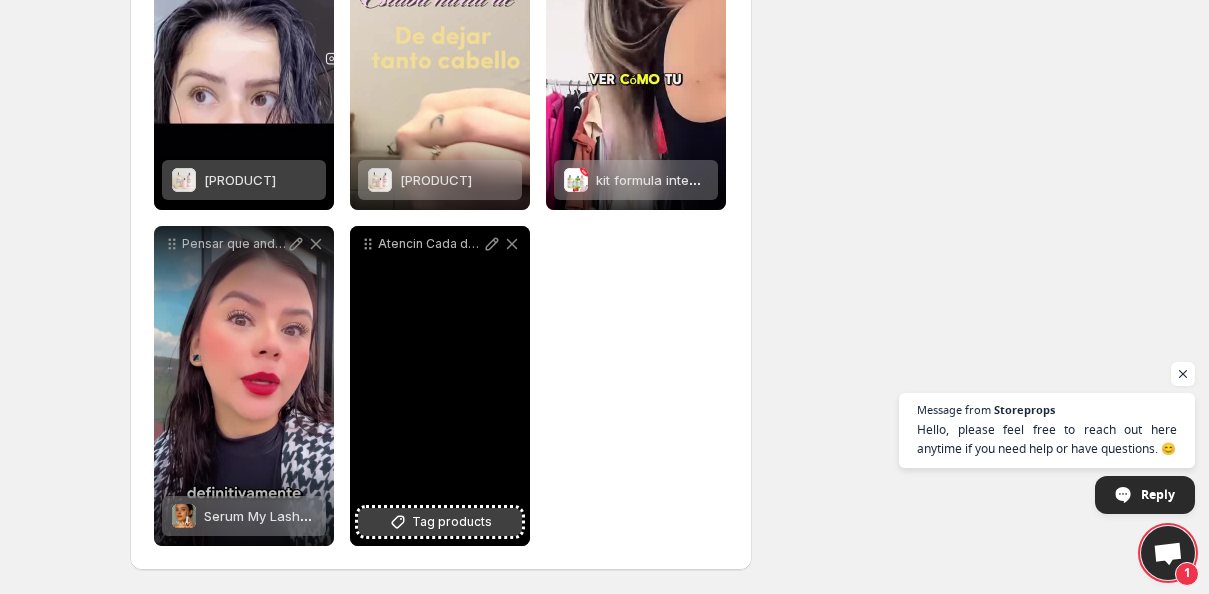click on "Tag products" at bounding box center (452, 522) 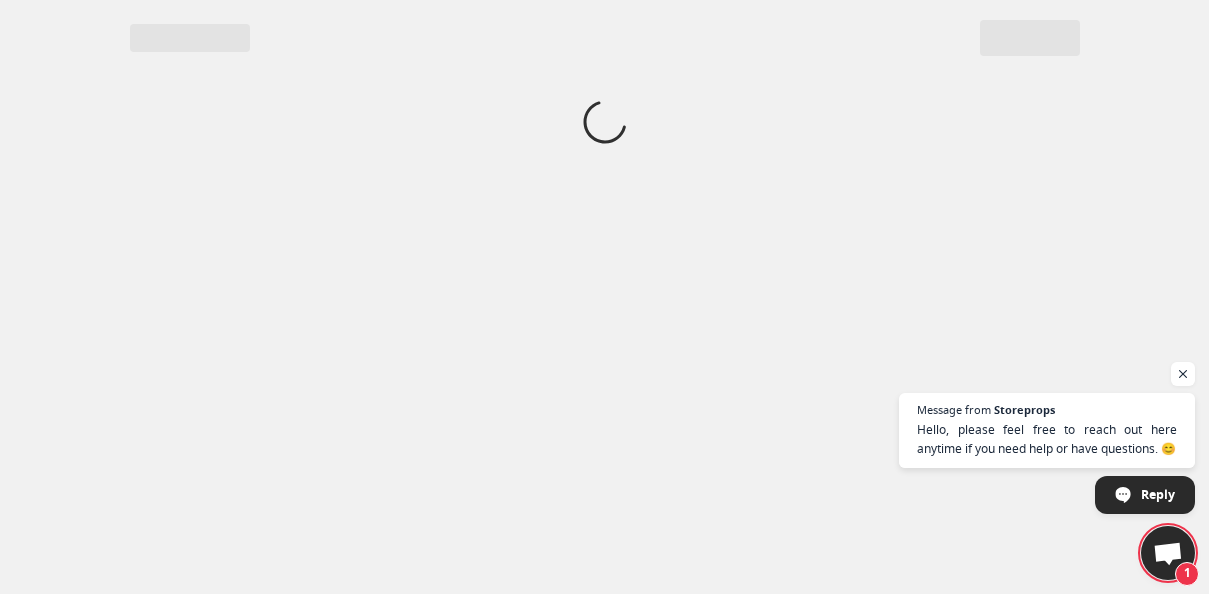 scroll, scrollTop: 0, scrollLeft: 0, axis: both 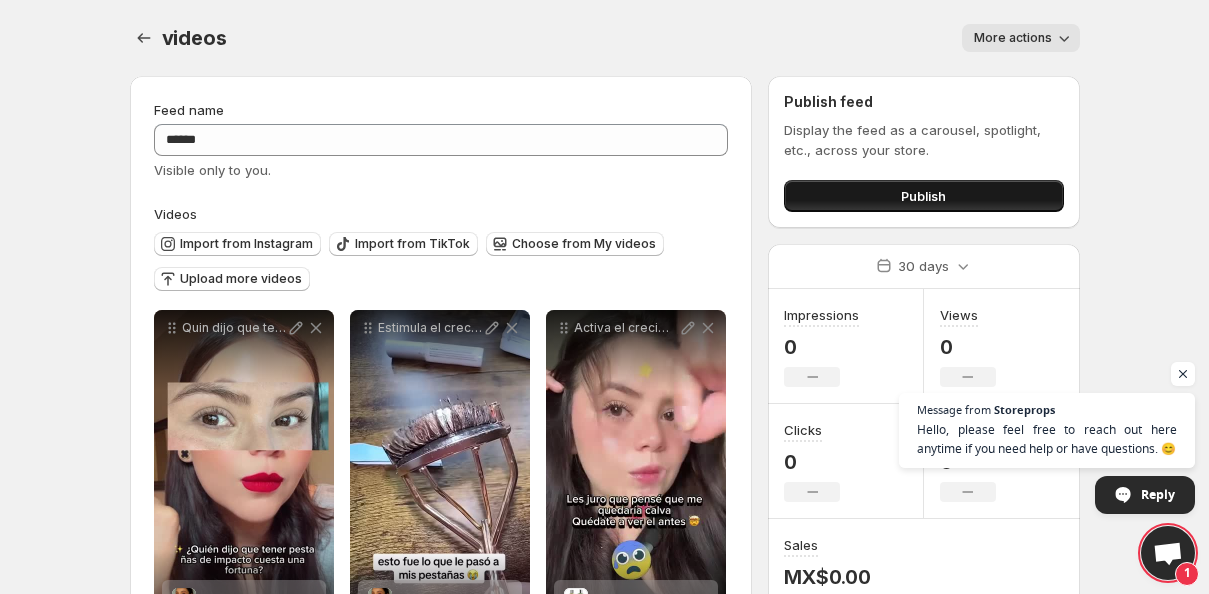 click on "Publish" at bounding box center [923, 196] 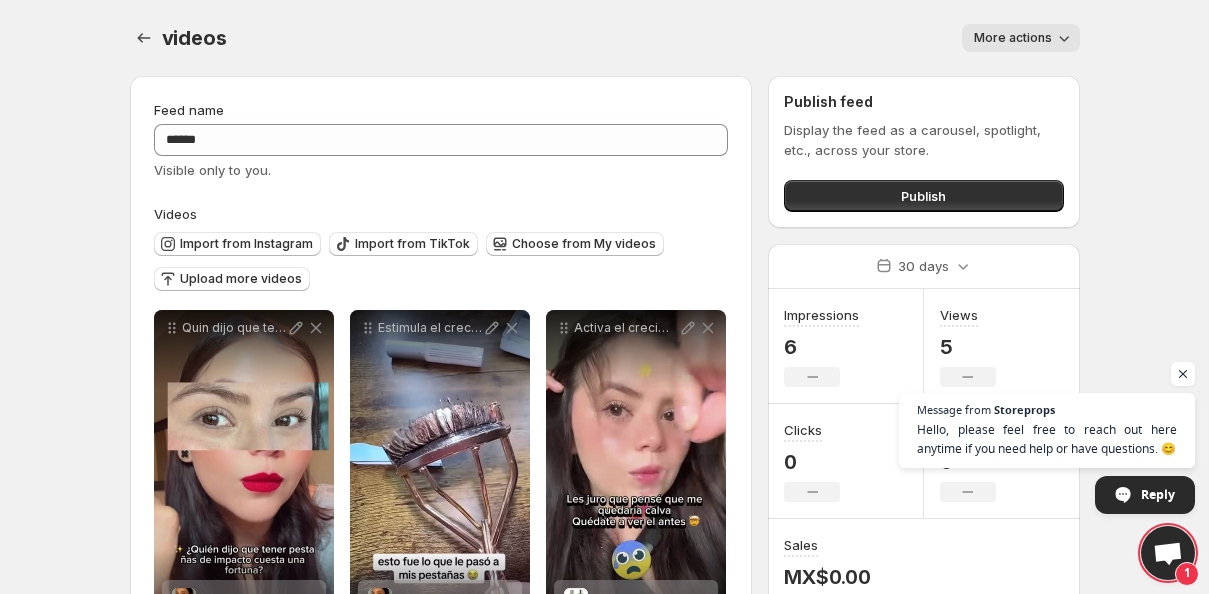 click on "More actions" at bounding box center [1021, 38] 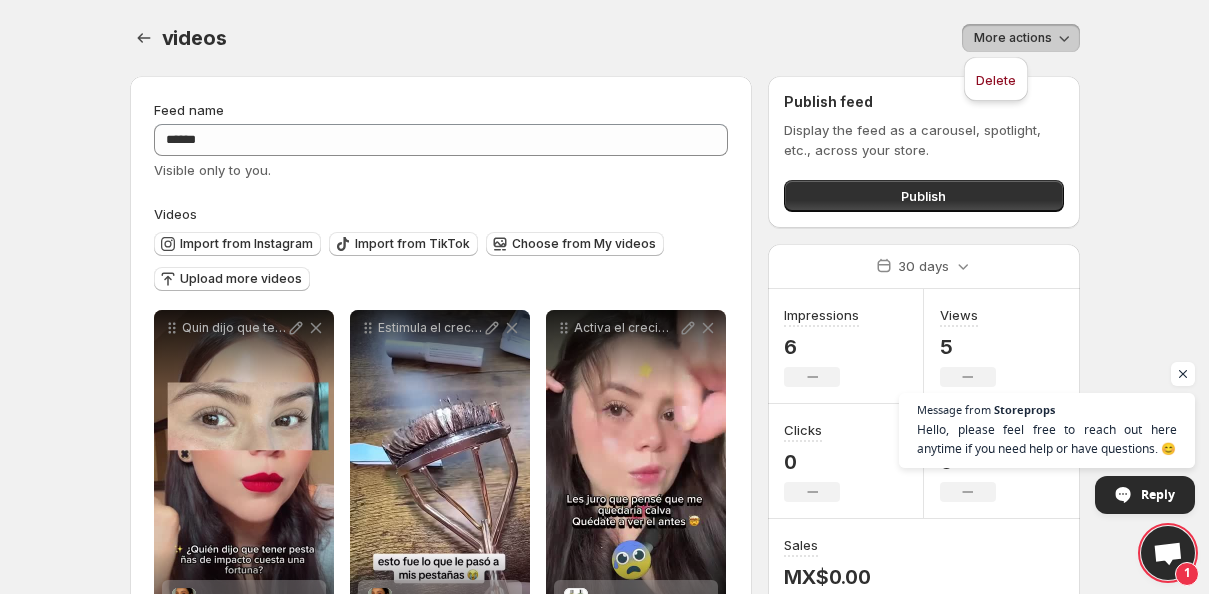 click on "videos. This page is ready videos More actions More actions More actions" at bounding box center [605, 38] 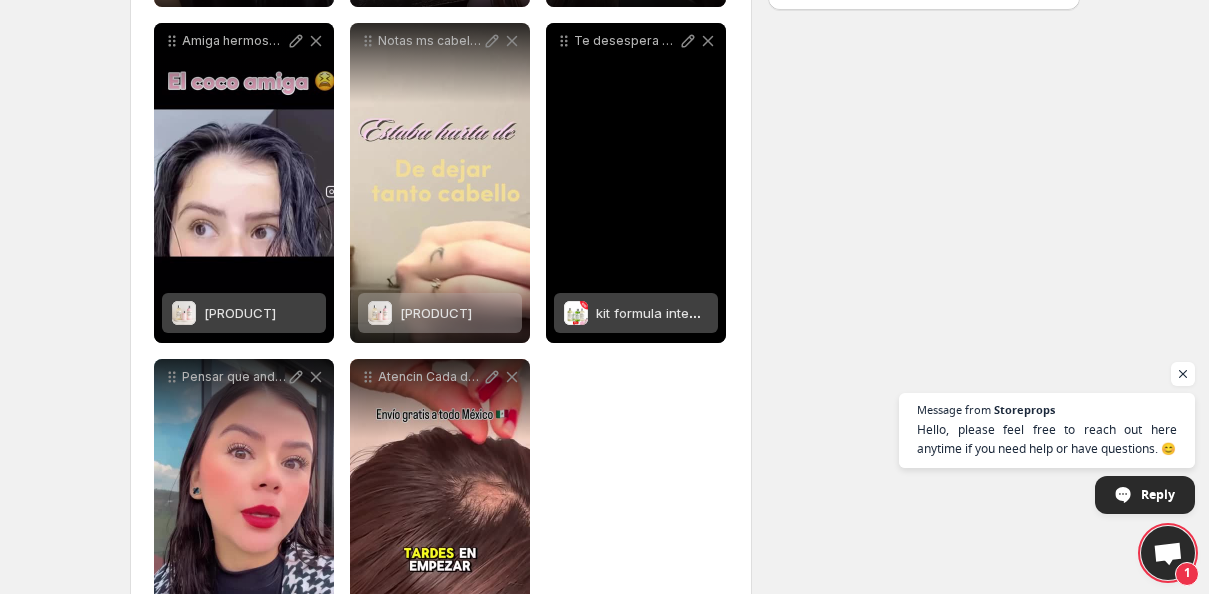 scroll, scrollTop: 624, scrollLeft: 0, axis: vertical 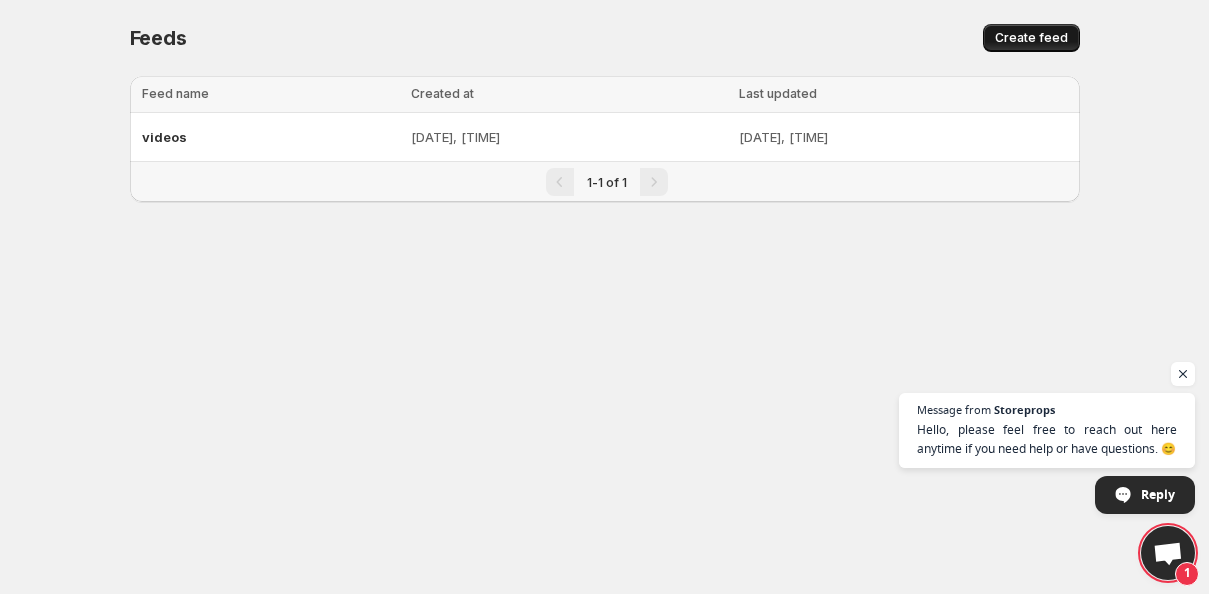 click on "Create feed" at bounding box center (1031, 38) 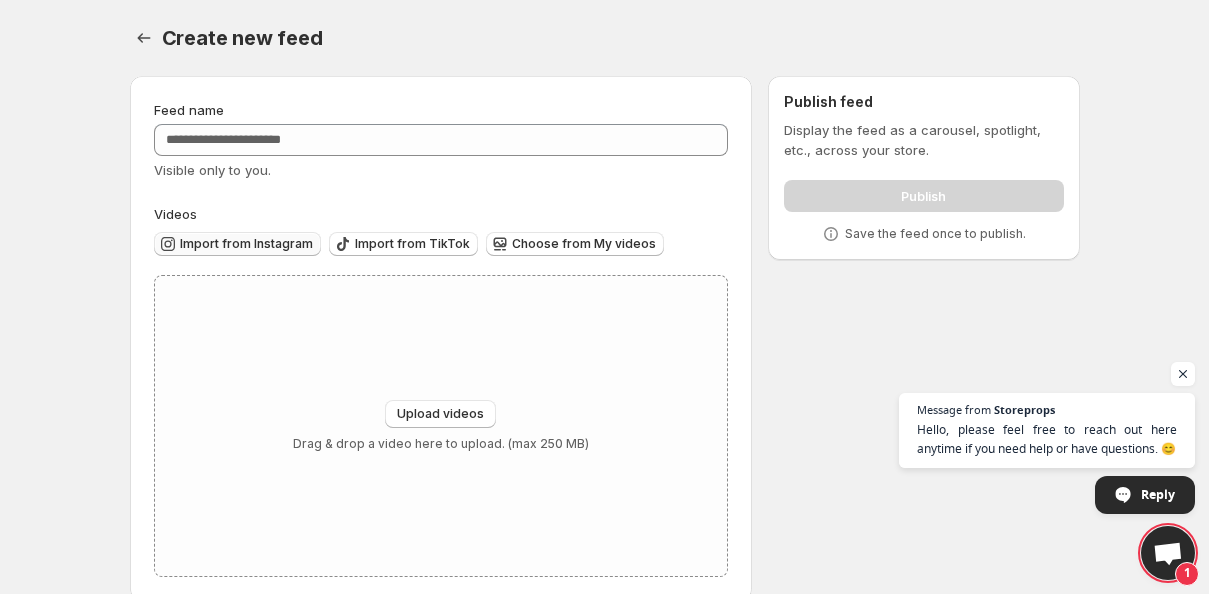 click on "Import from Instagram" at bounding box center [246, 244] 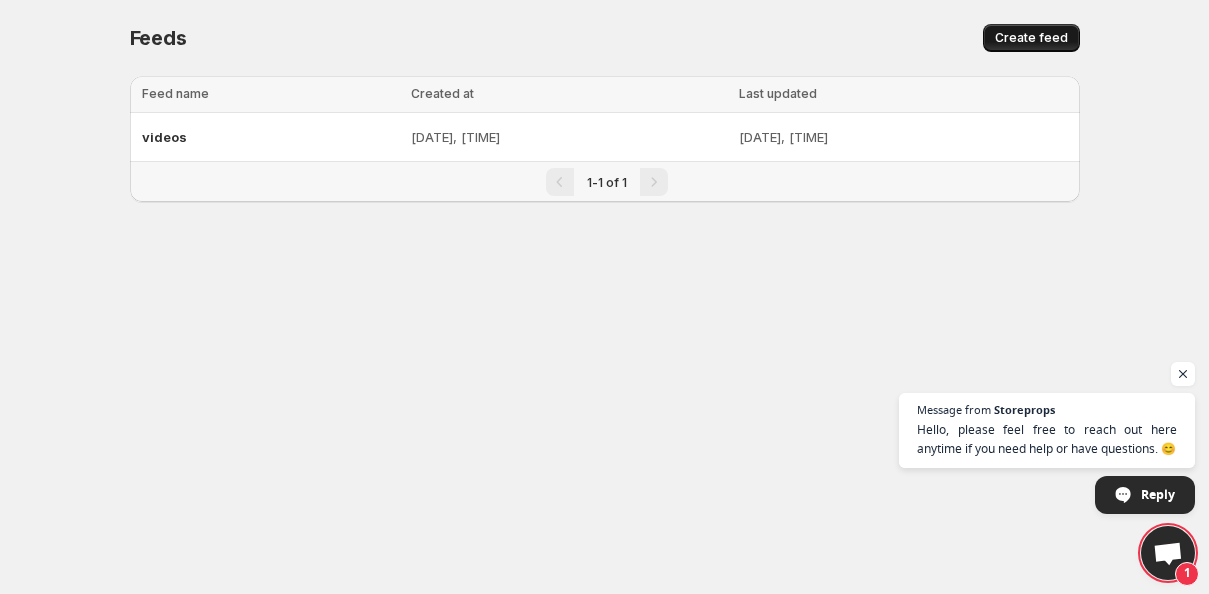 click on "Create feed" at bounding box center [1031, 38] 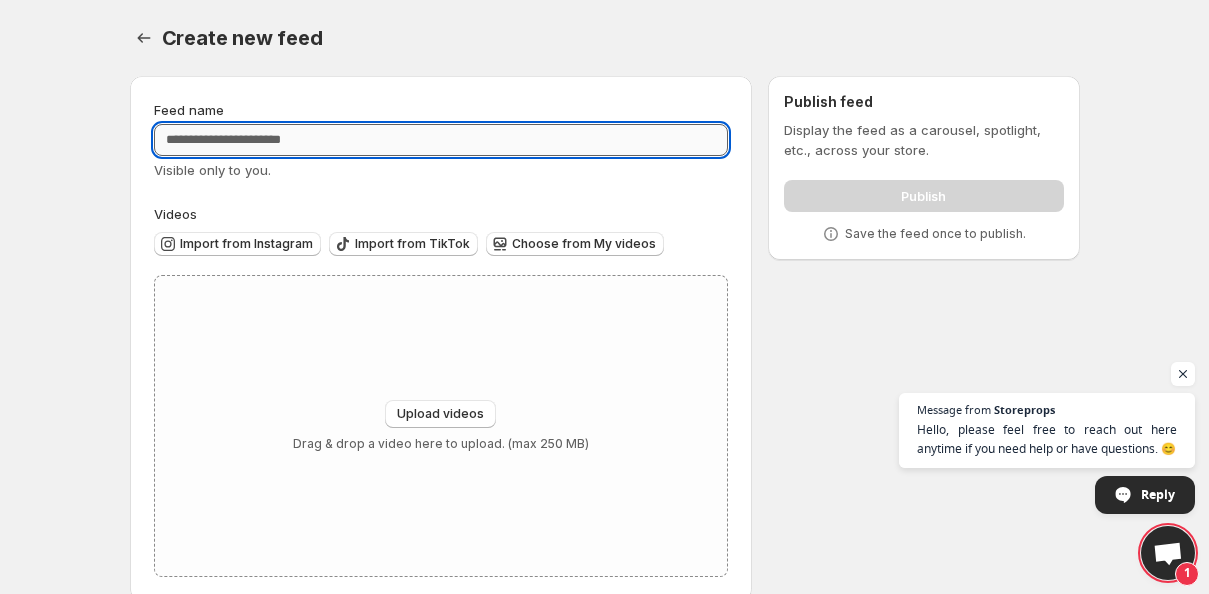 click on "Feed name" at bounding box center (441, 140) 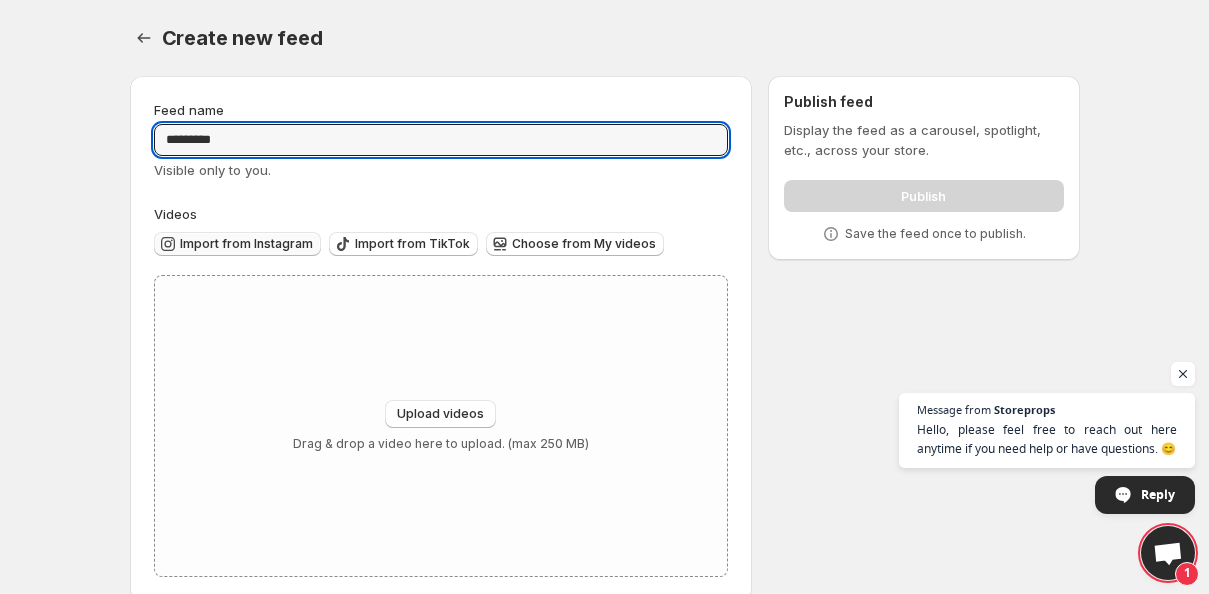 type on "*********" 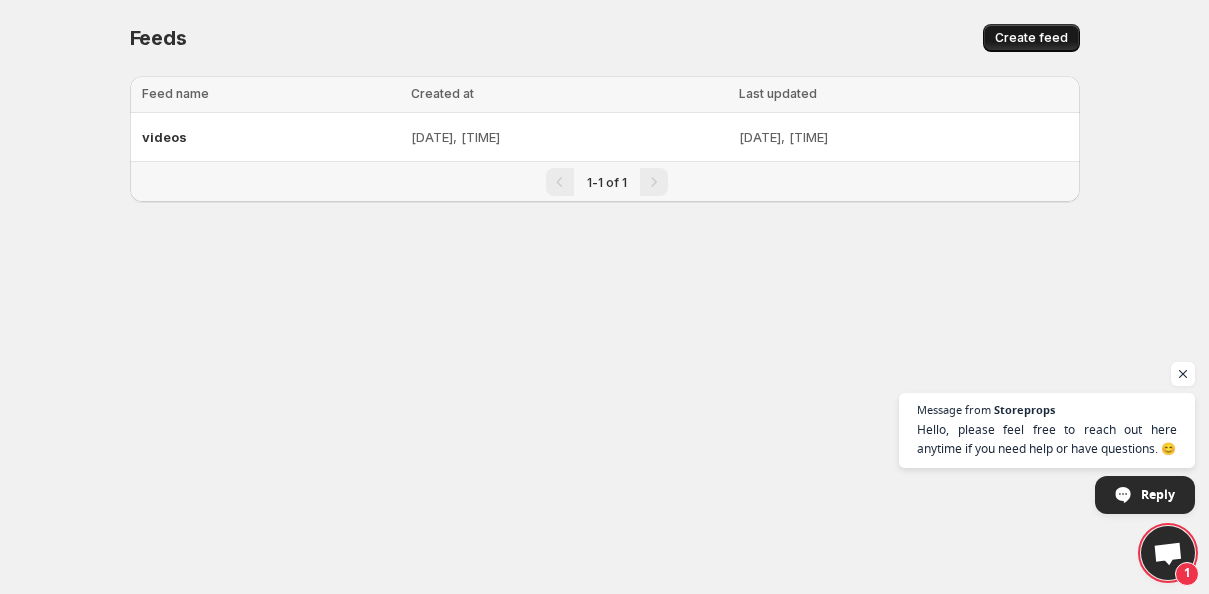 click on "Create feed" at bounding box center (1031, 38) 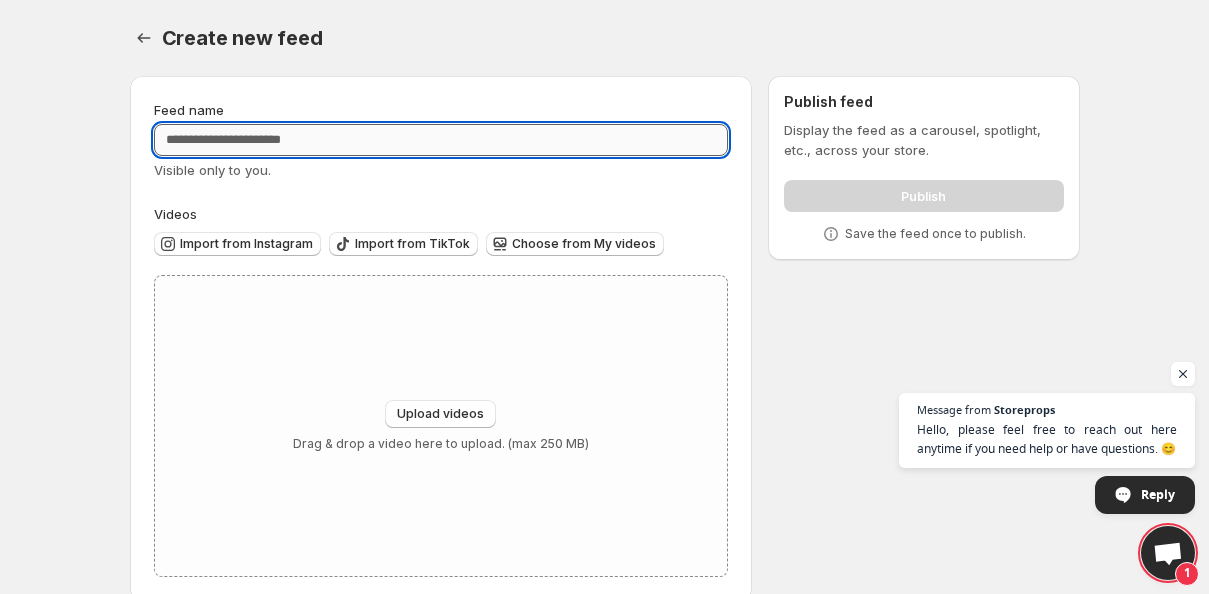 click on "Feed name" at bounding box center [441, 140] 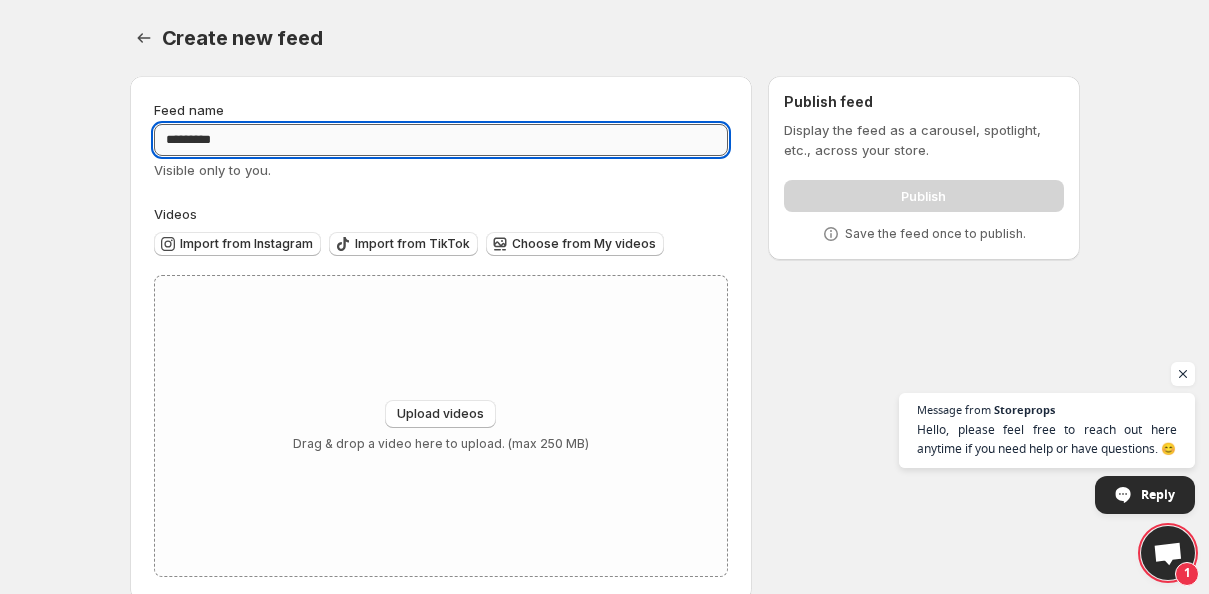 scroll, scrollTop: 31, scrollLeft: 0, axis: vertical 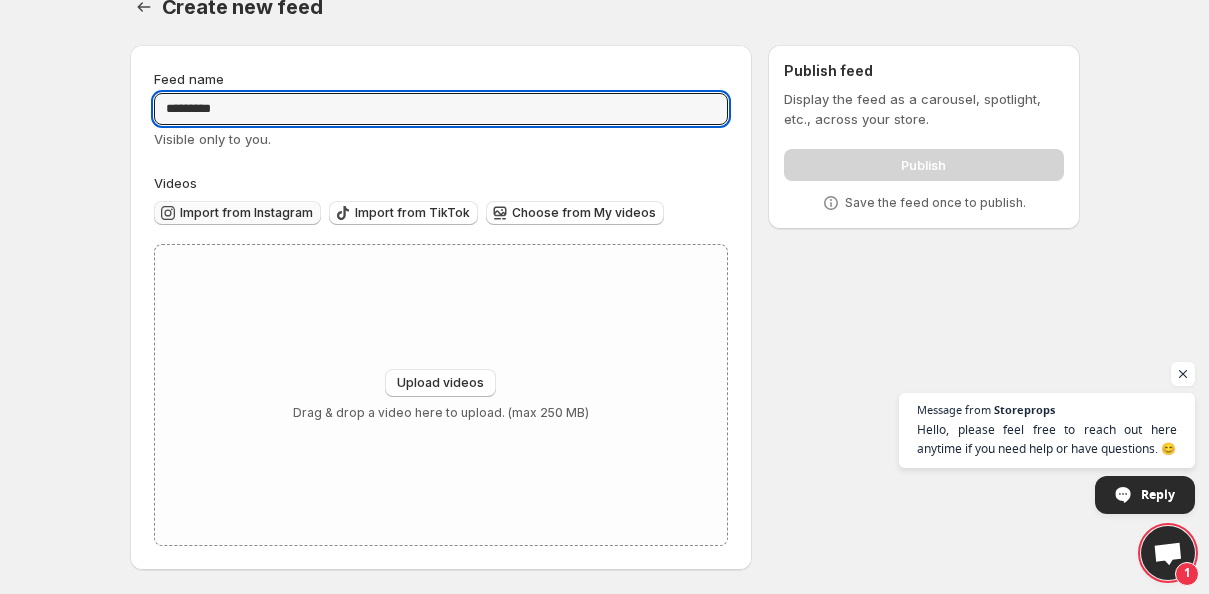 type on "*********" 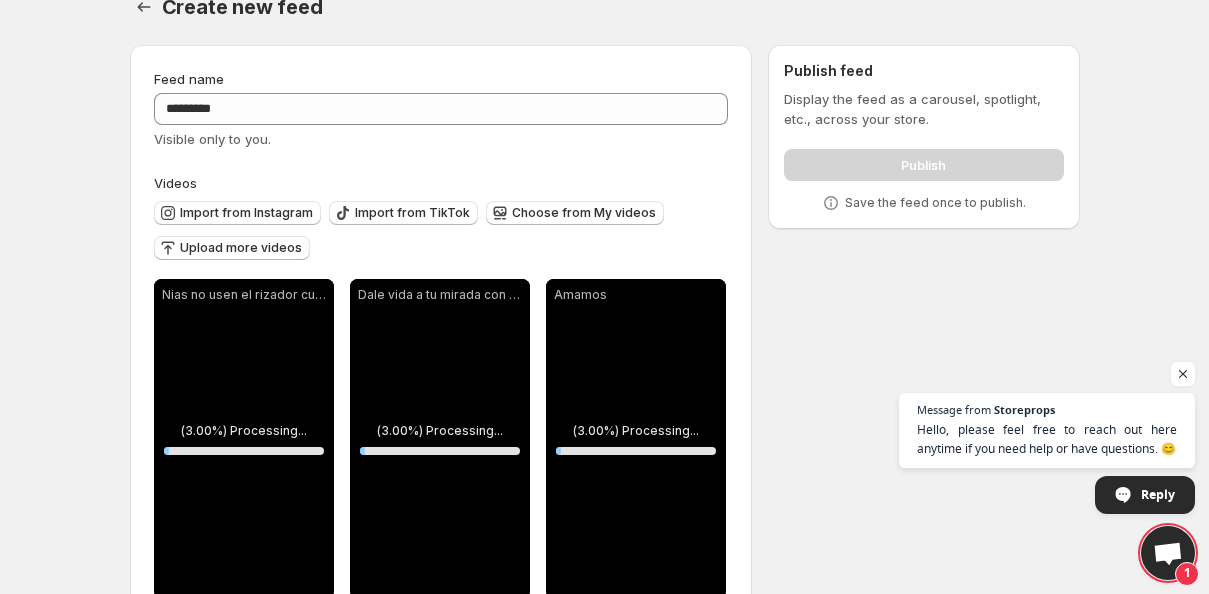 scroll, scrollTop: 85, scrollLeft: 0, axis: vertical 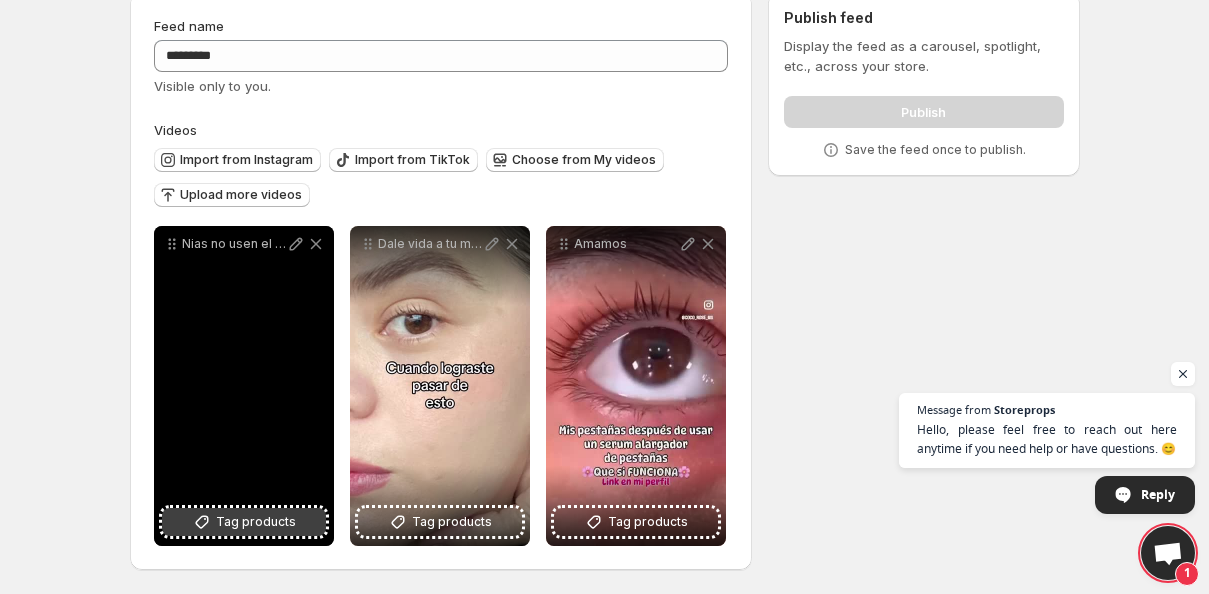click on "Tag products" at bounding box center (244, 522) 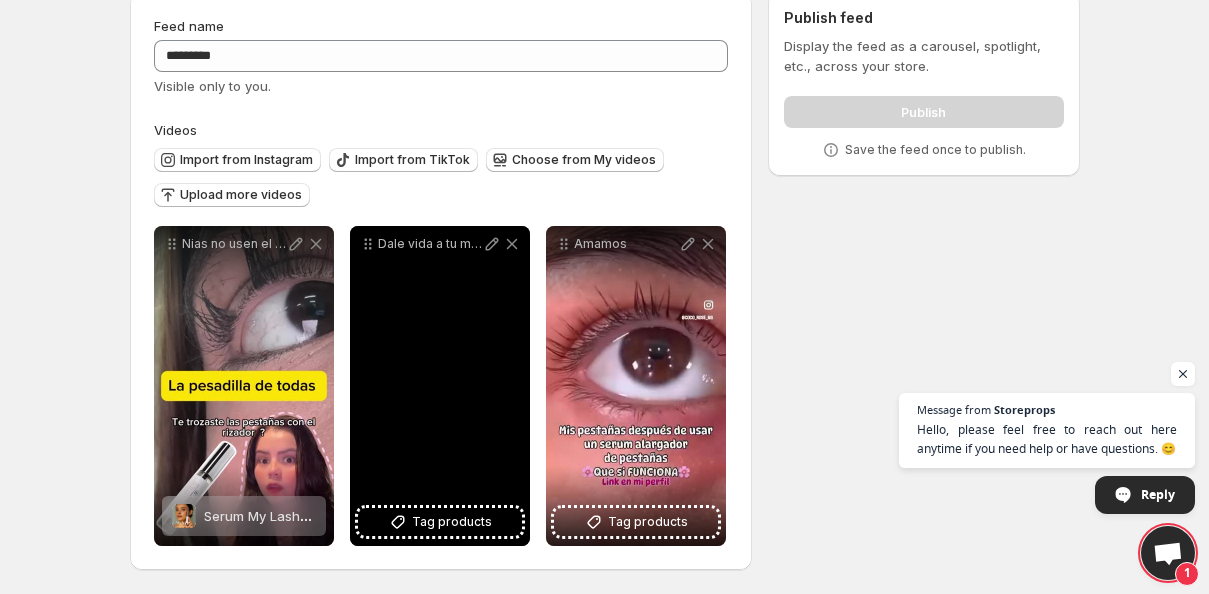 click on "Dale vida a tu mirada con My Lashes el serum favorito para crecimiento real
Resultados visibles en pocas semanas" at bounding box center [440, 386] 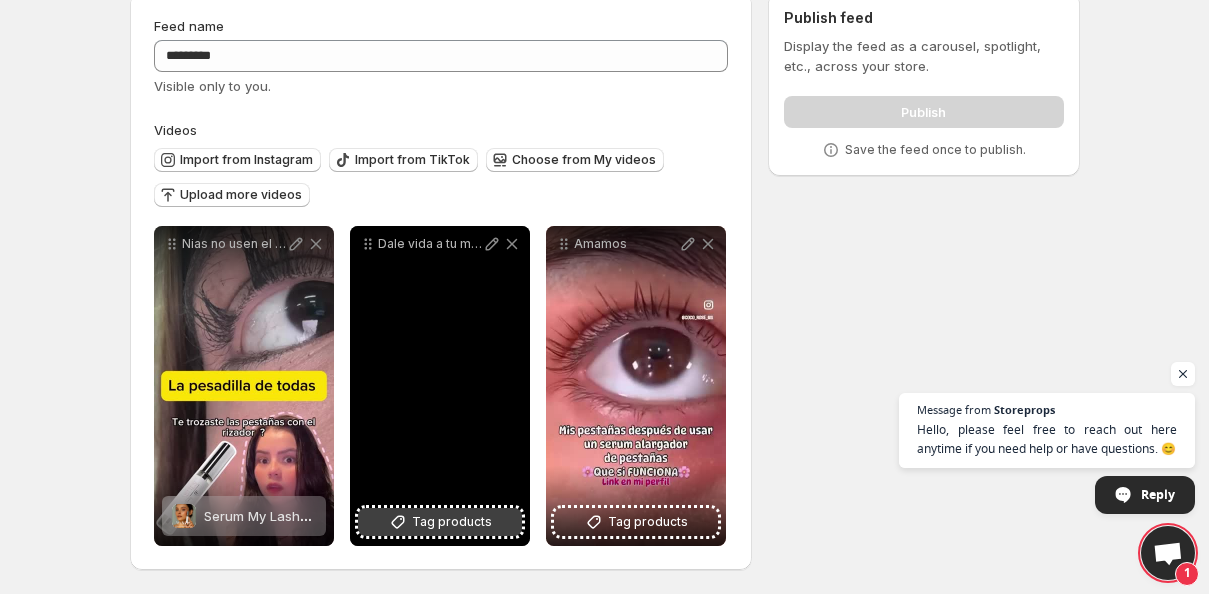 click on "Tag products" at bounding box center [452, 522] 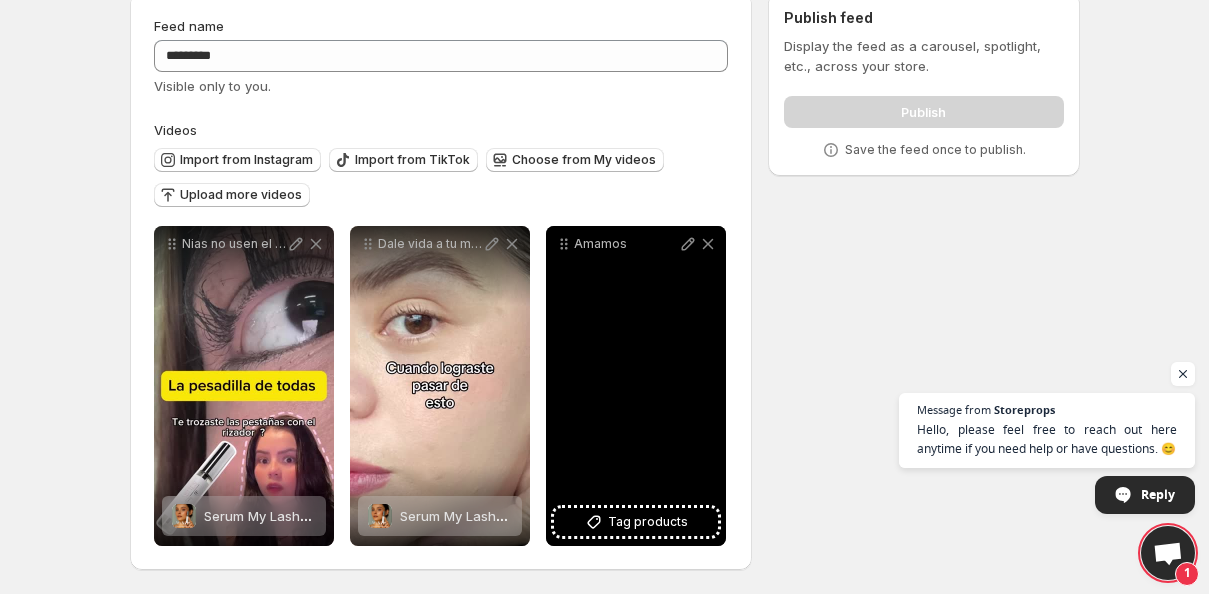 click on "Amamos" at bounding box center (636, 386) 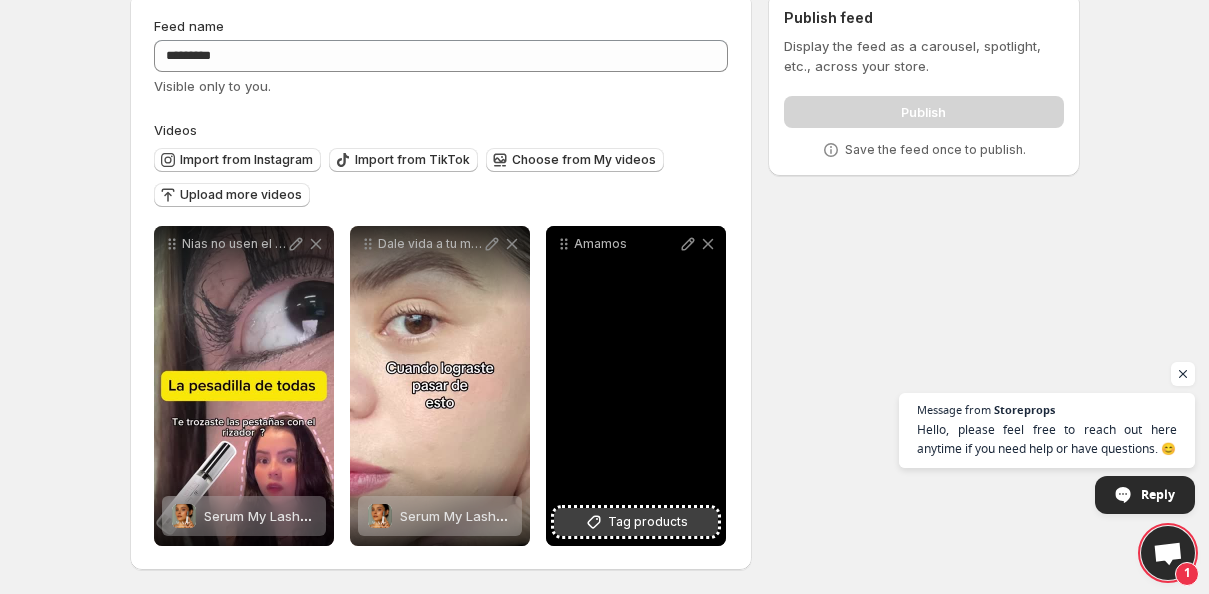 click on "Tag products" at bounding box center (636, 522) 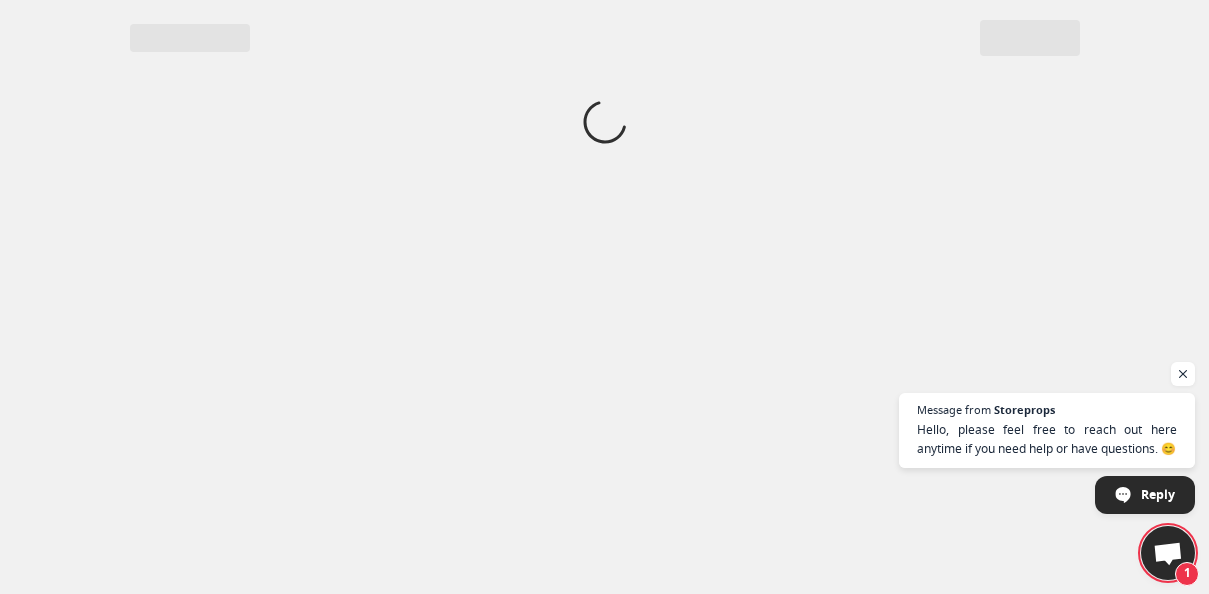 scroll, scrollTop: 0, scrollLeft: 0, axis: both 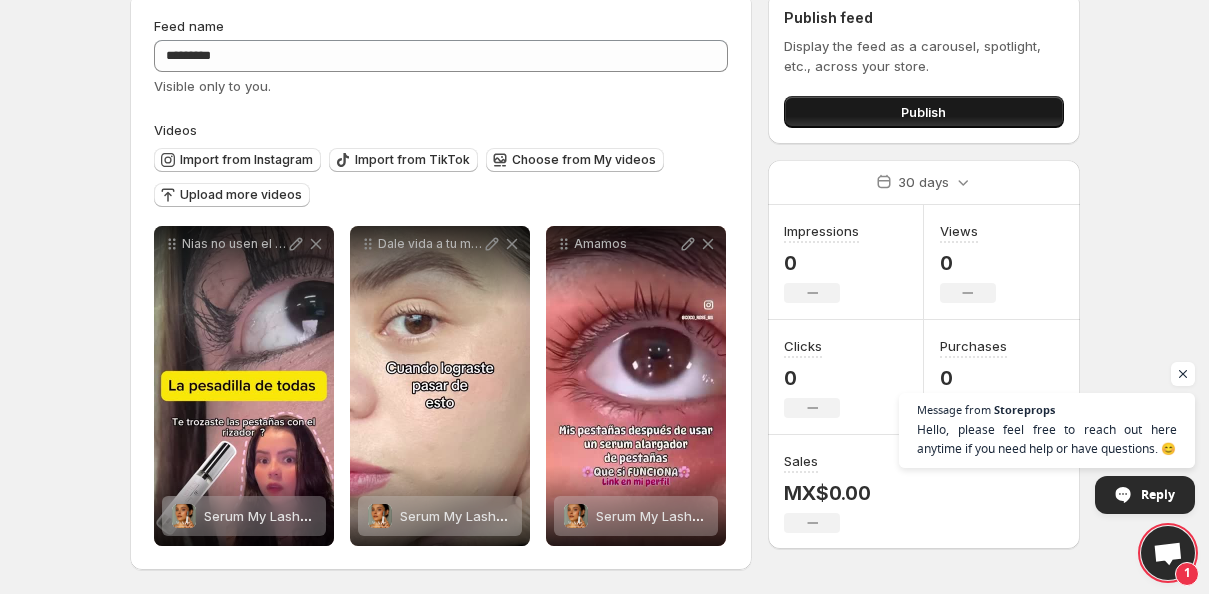 click on "Publish" at bounding box center [923, 112] 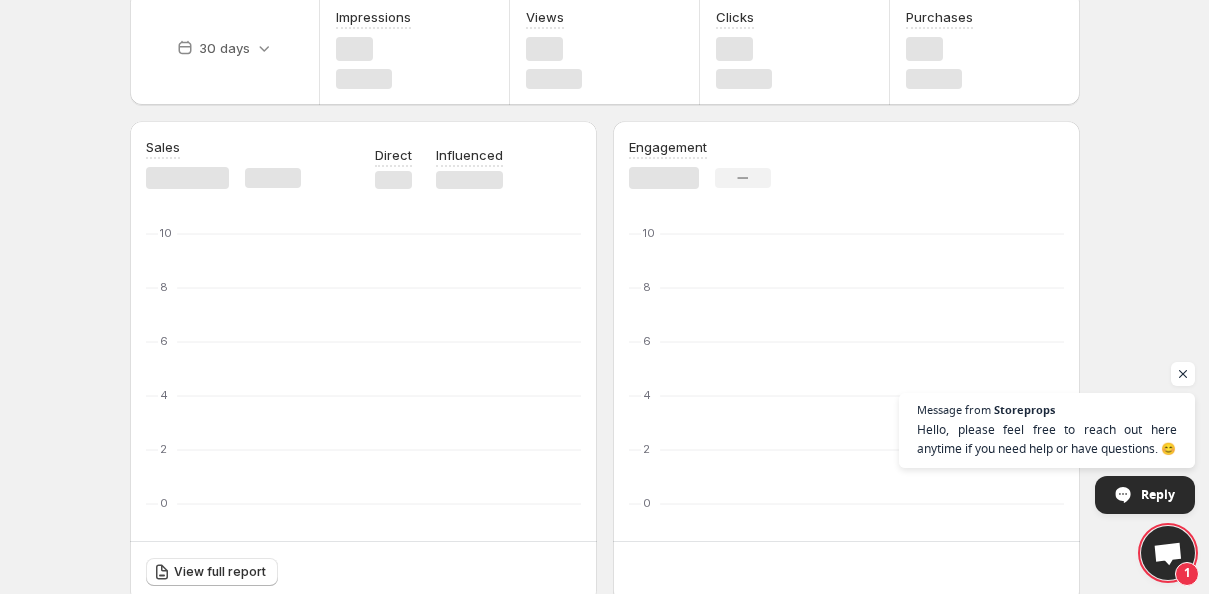 scroll, scrollTop: 0, scrollLeft: 0, axis: both 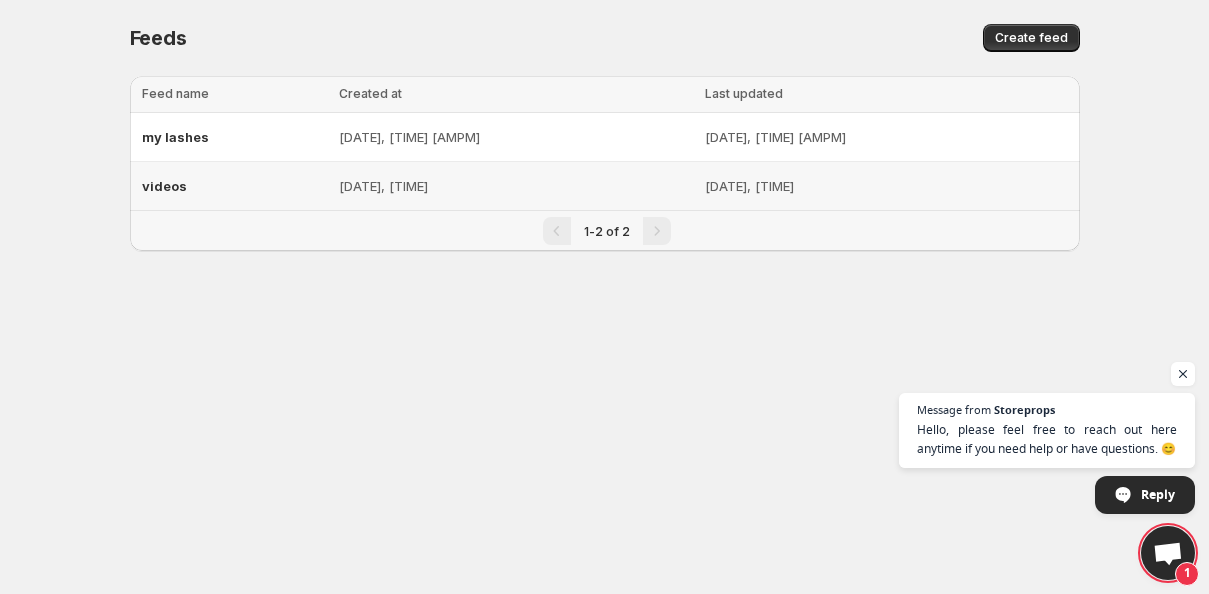 click on "[DATE], [TIME]" at bounding box center (516, 186) 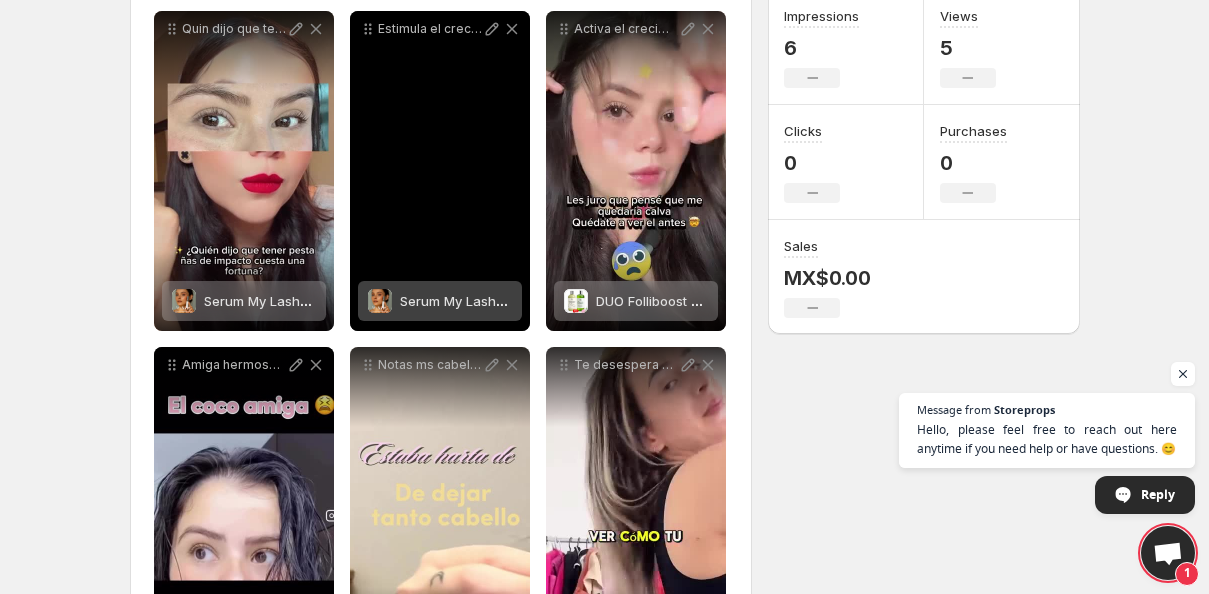 scroll, scrollTop: 156, scrollLeft: 0, axis: vertical 